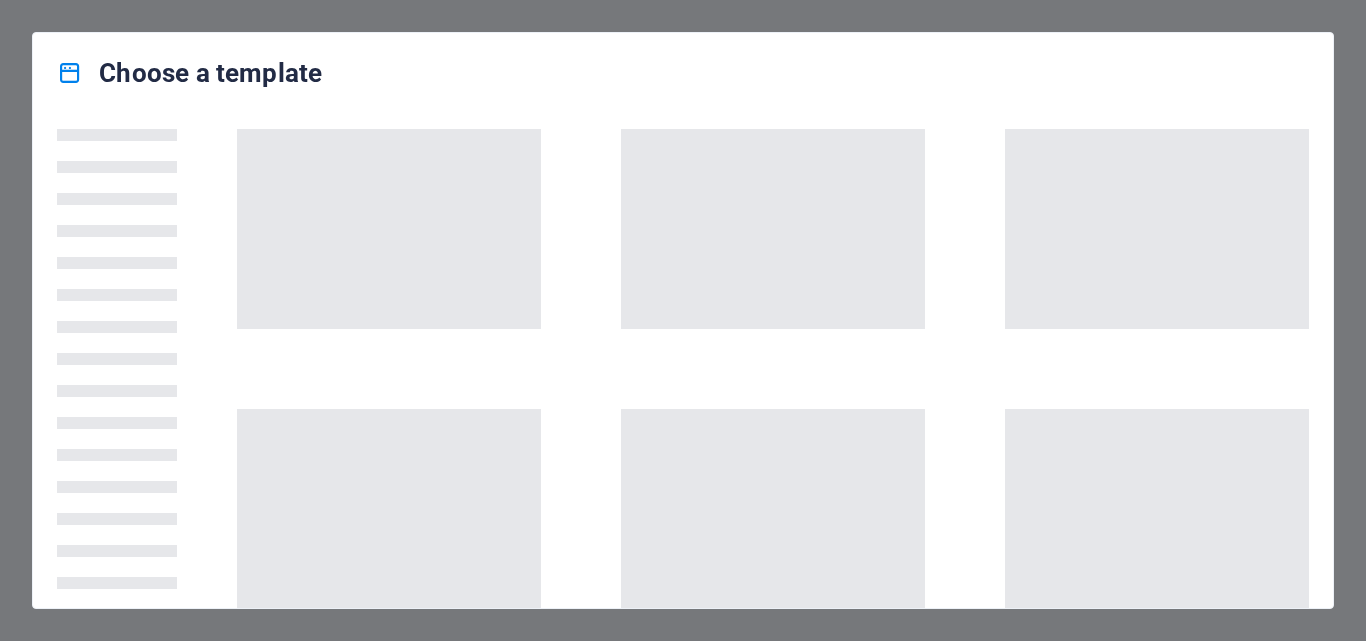 scroll, scrollTop: 0, scrollLeft: 0, axis: both 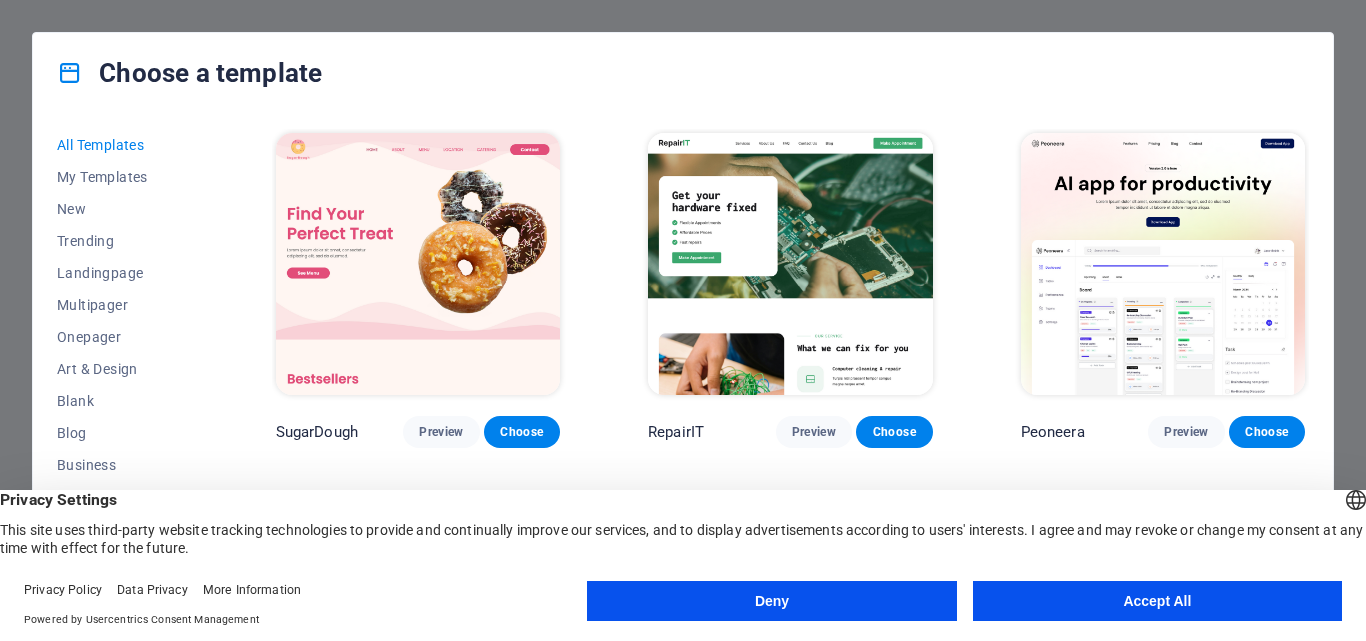 click on "Accept All" at bounding box center [1157, 601] 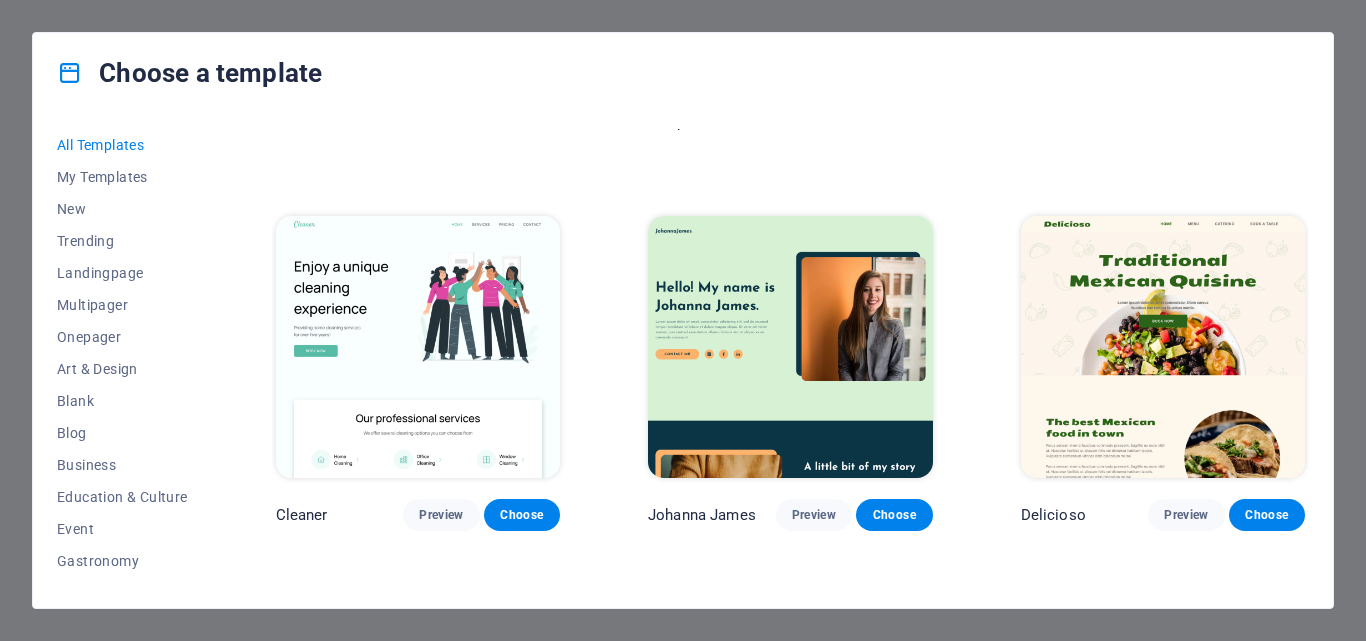 scroll, scrollTop: 3335, scrollLeft: 0, axis: vertical 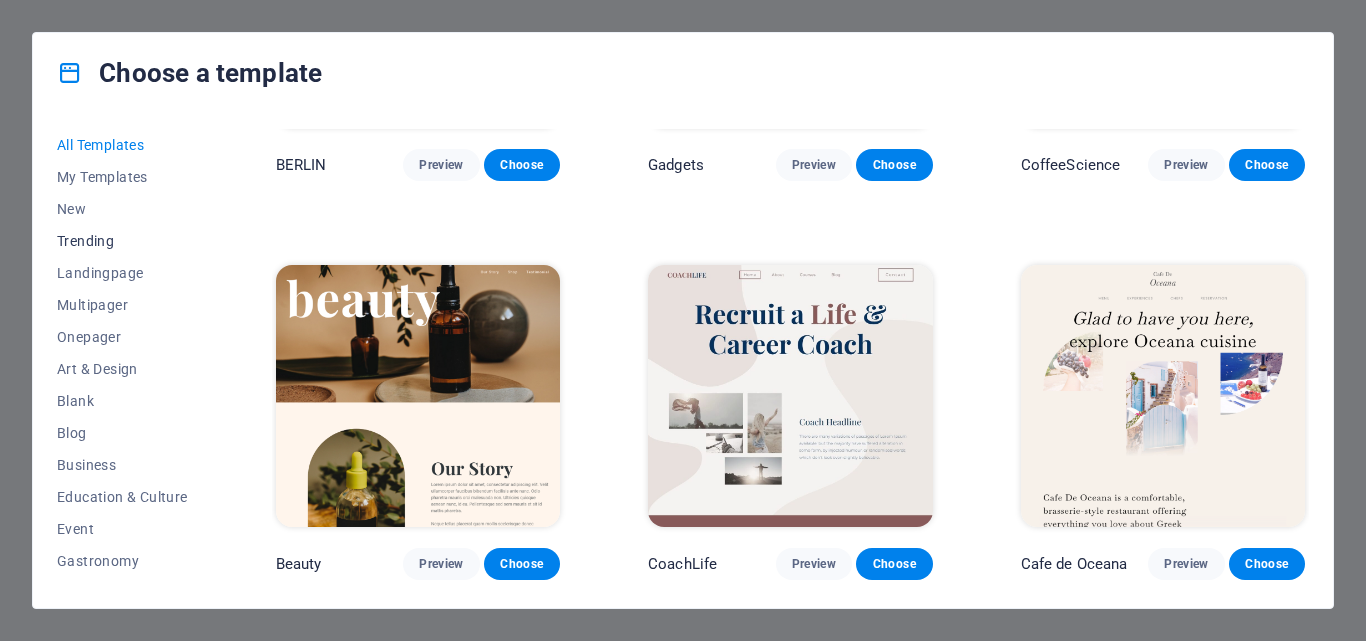 click on "Trending" at bounding box center [122, 241] 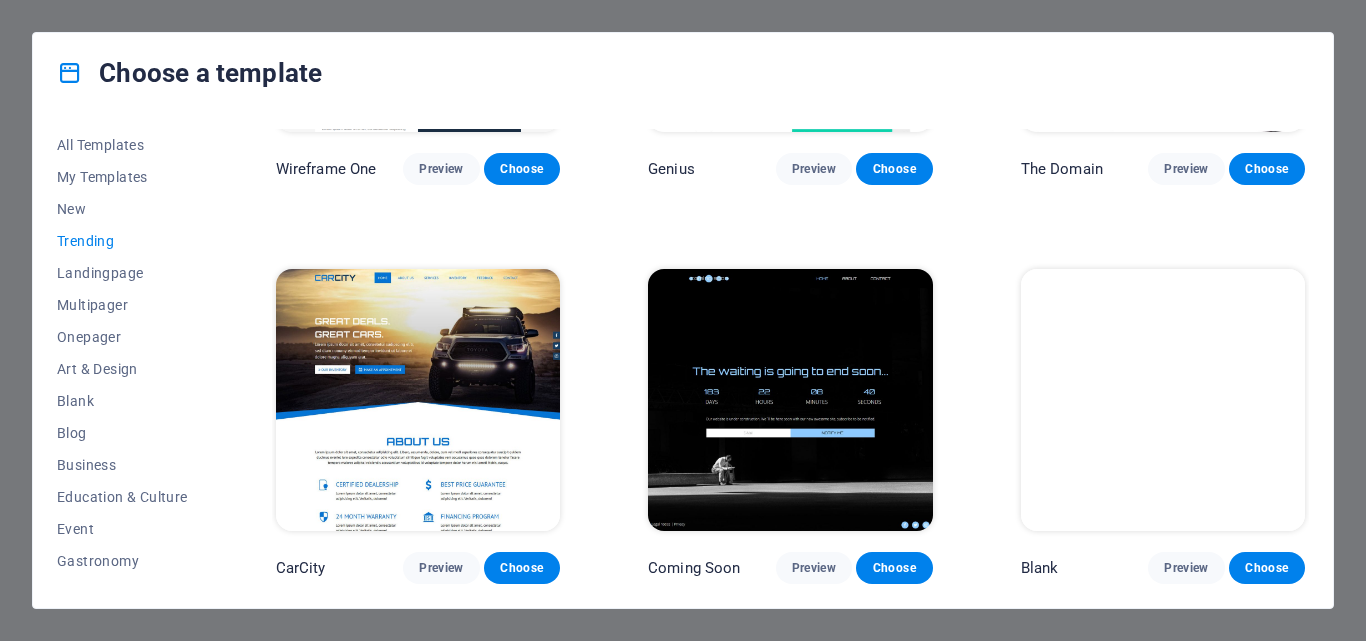 scroll, scrollTop: 1486, scrollLeft: 0, axis: vertical 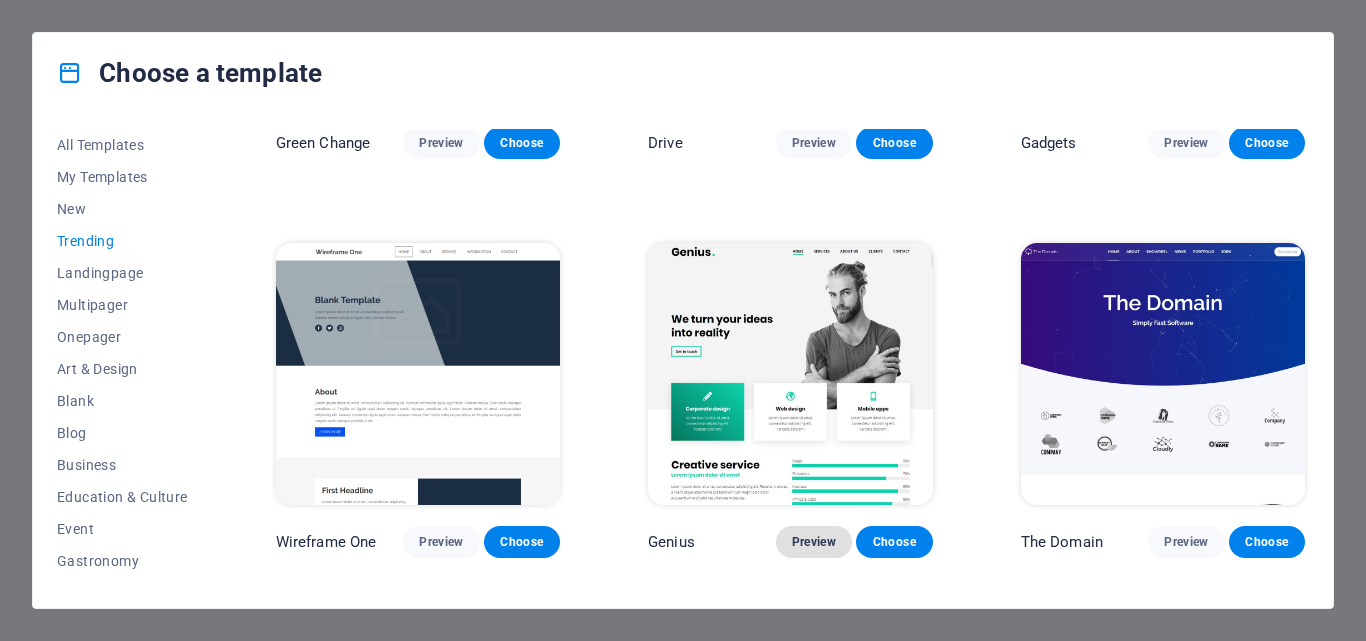 drag, startPoint x: 811, startPoint y: 534, endPoint x: 791, endPoint y: 535, distance: 20.024984 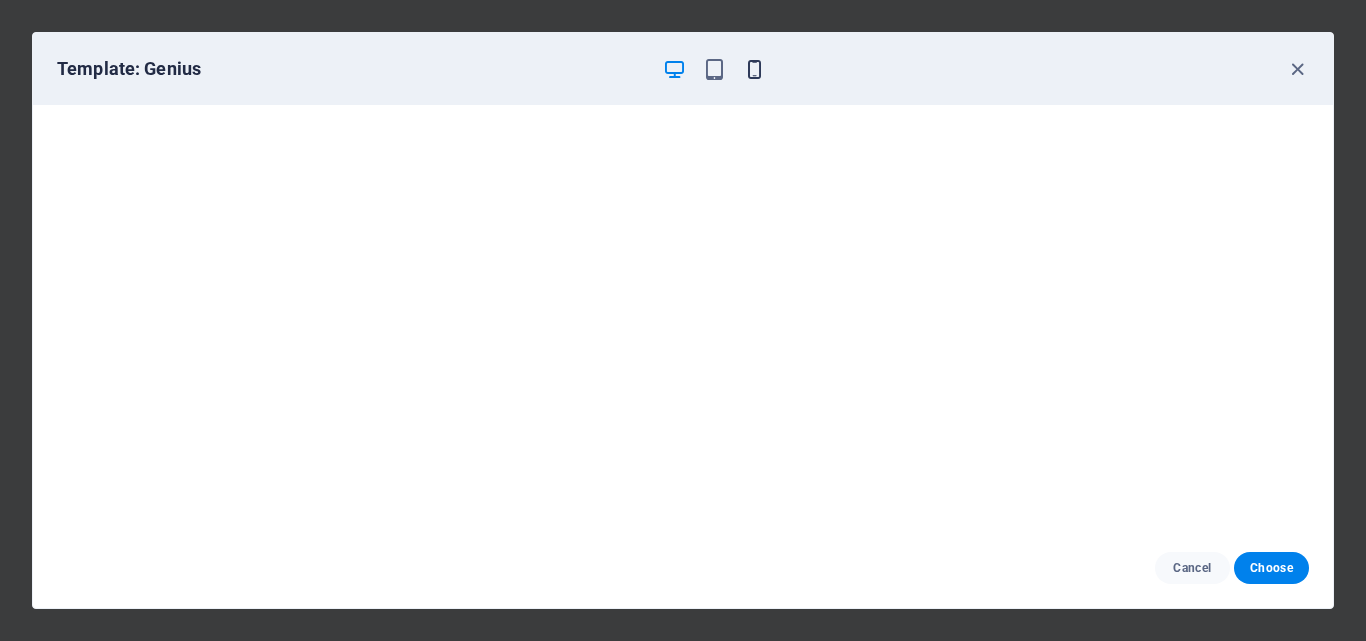 click at bounding box center [754, 69] 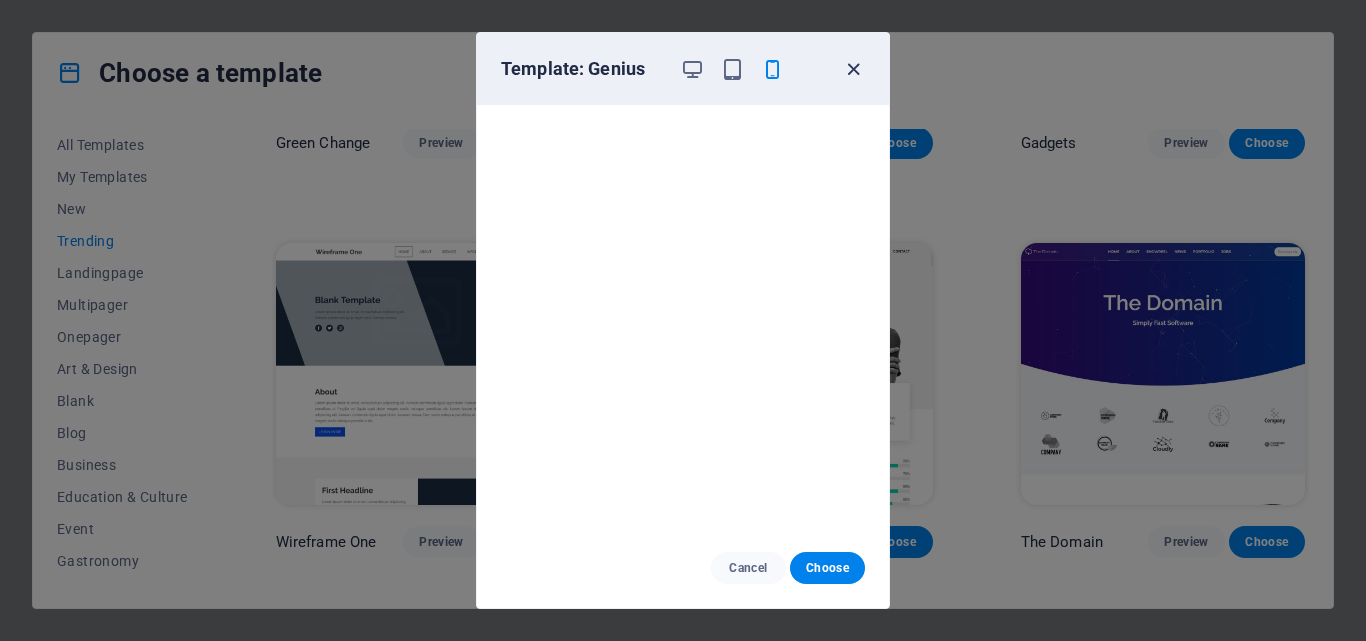 click at bounding box center (853, 69) 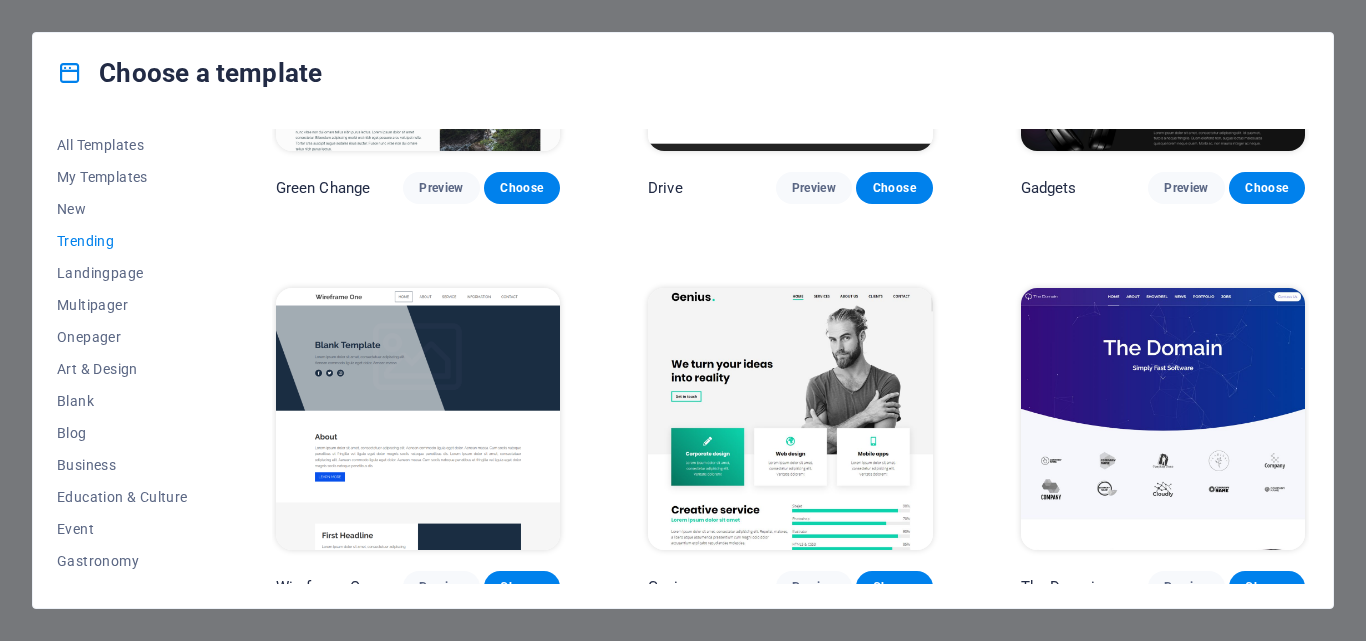 scroll, scrollTop: 1846, scrollLeft: 0, axis: vertical 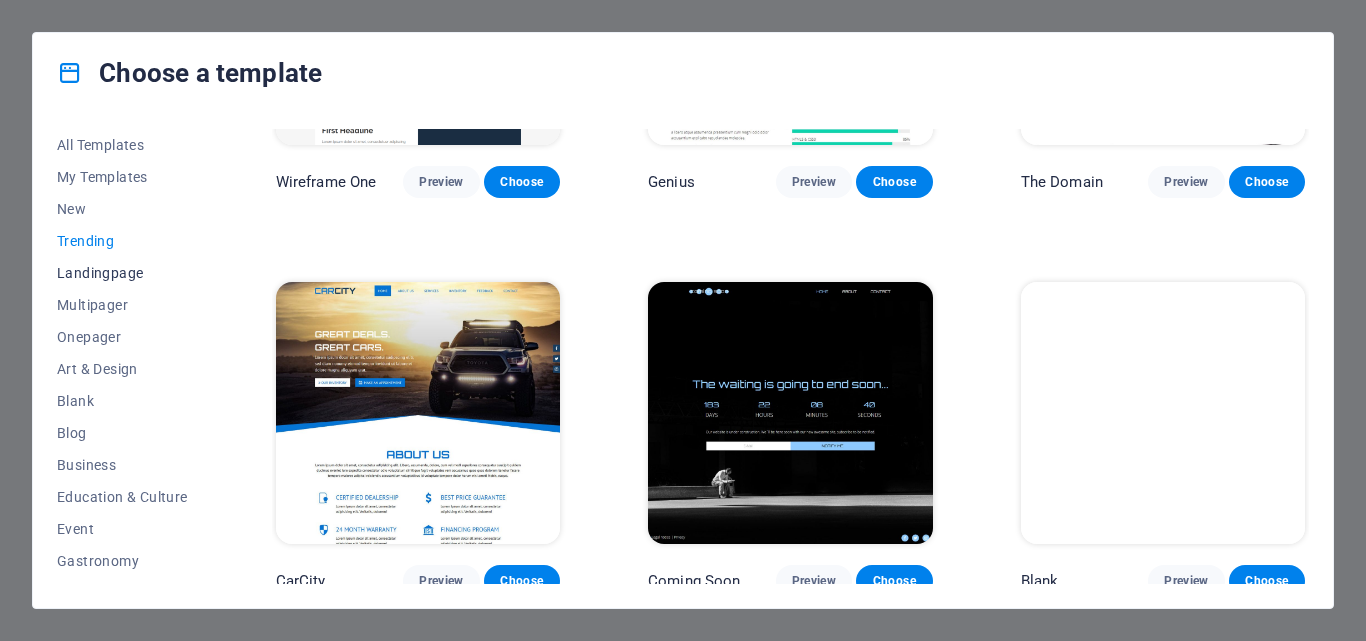 click on "Landingpage" at bounding box center (122, 273) 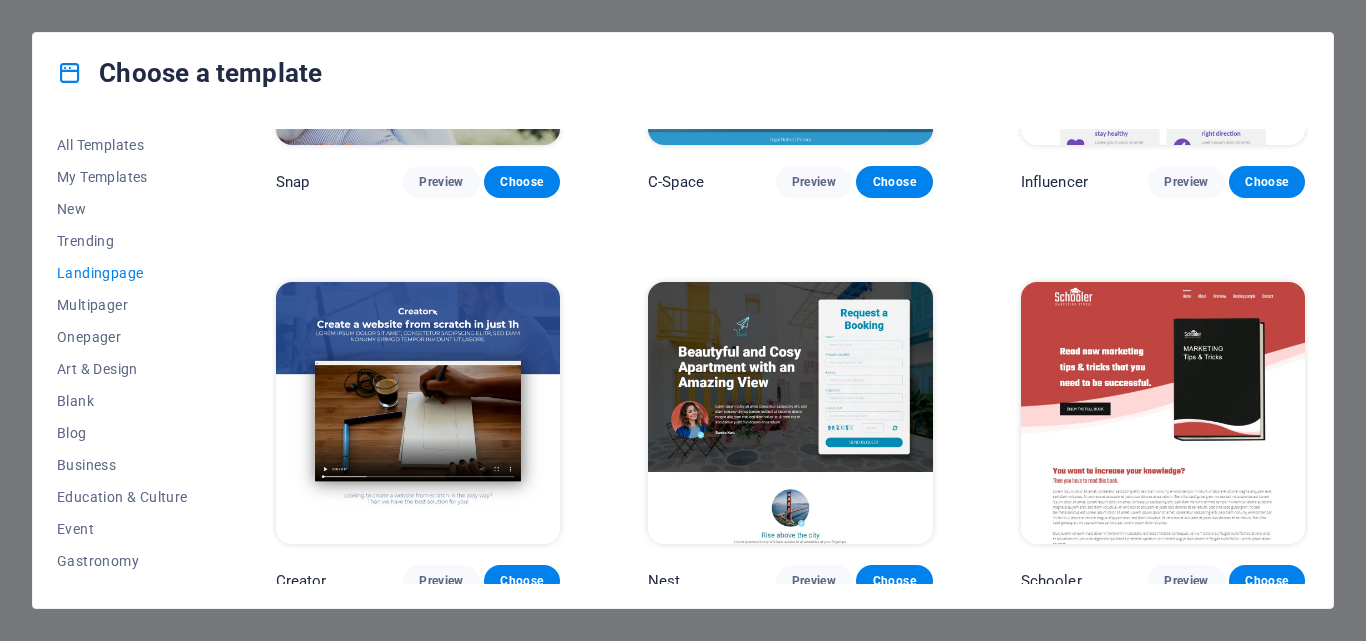 scroll, scrollTop: 3036, scrollLeft: 0, axis: vertical 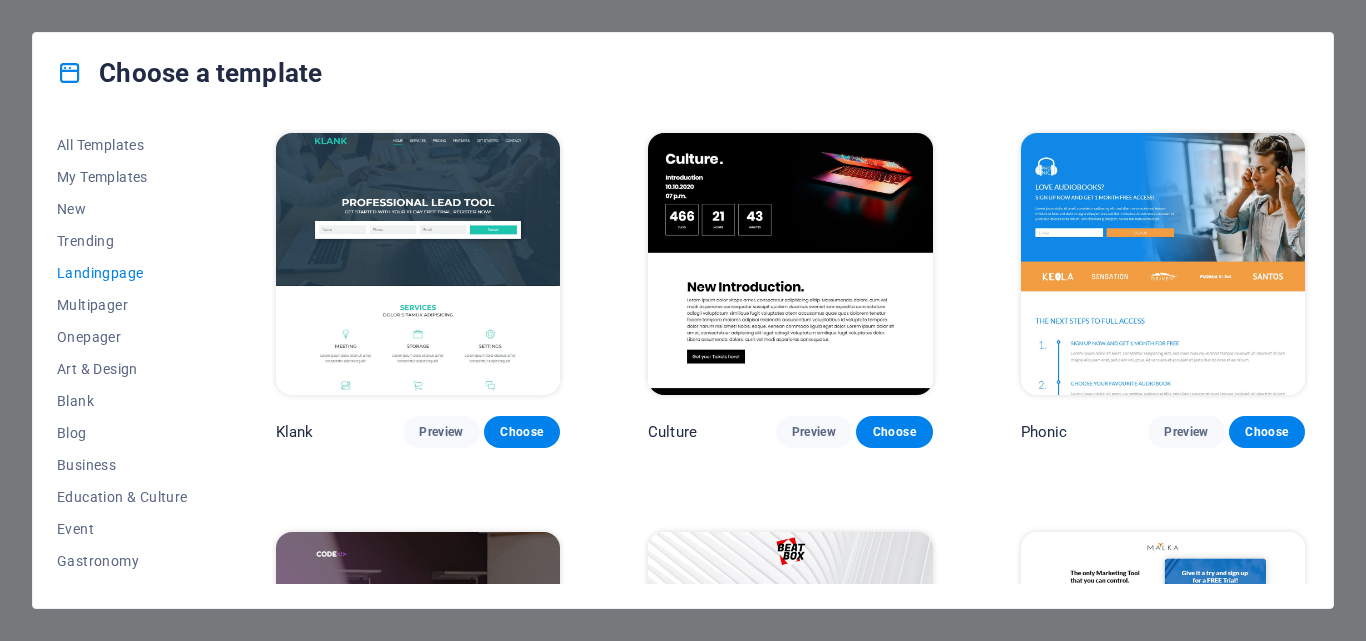 drag, startPoint x: 1304, startPoint y: 154, endPoint x: 1306, endPoint y: 169, distance: 15.132746 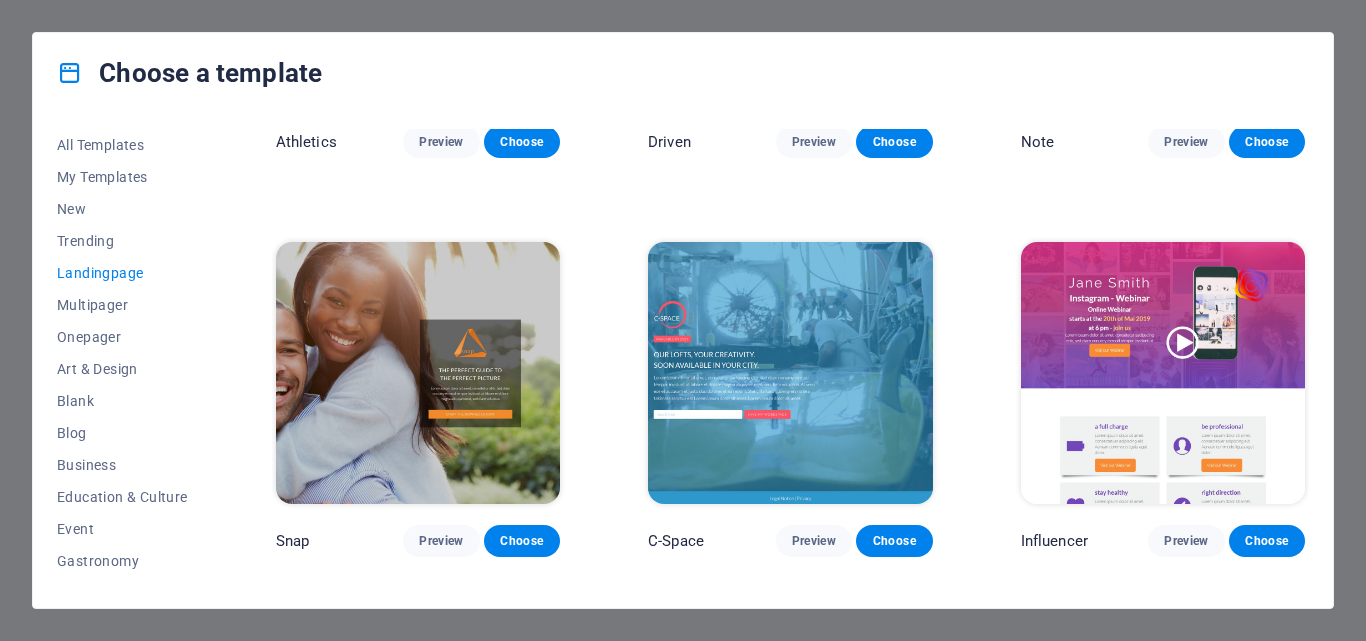 scroll, scrollTop: 1495, scrollLeft: 0, axis: vertical 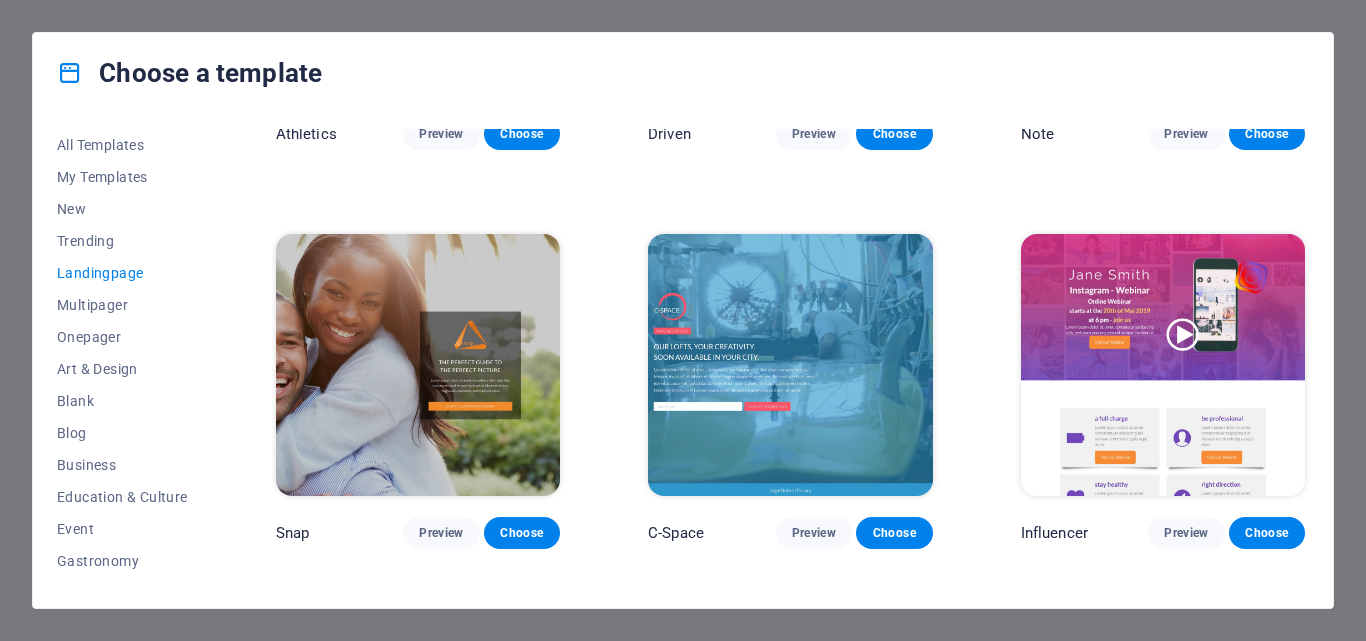 click on "Influencer Preview Choose" at bounding box center [1163, 389] 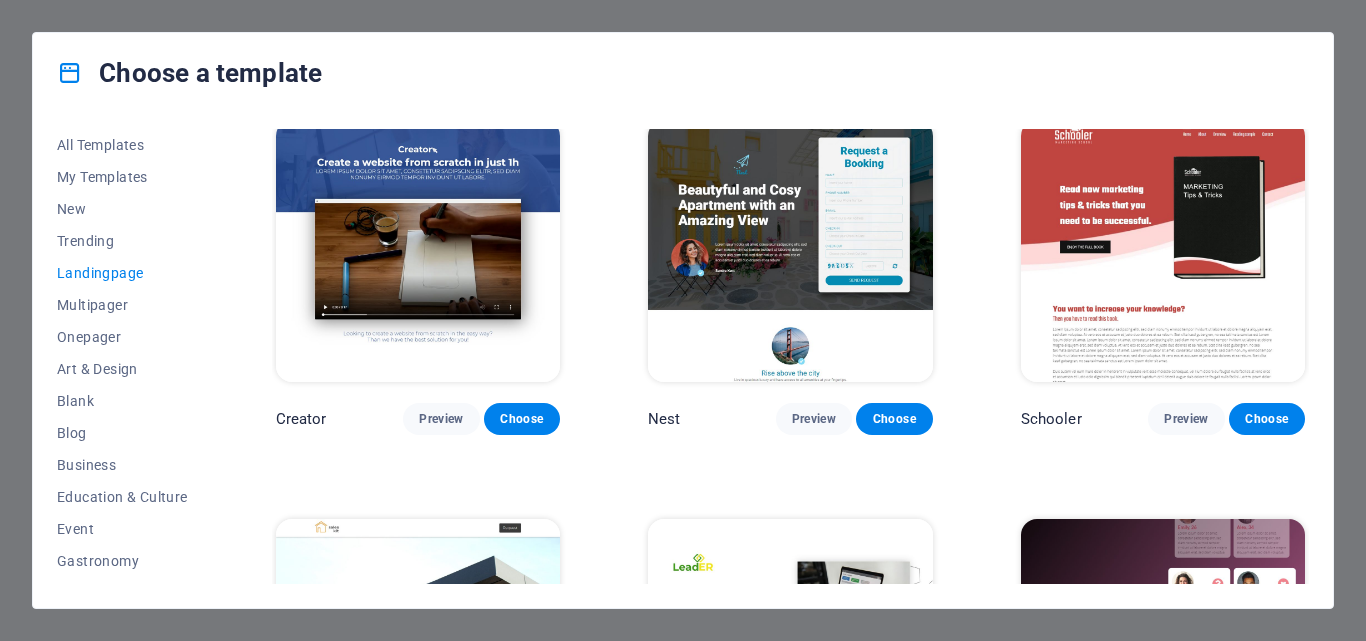 scroll, scrollTop: 1985, scrollLeft: 0, axis: vertical 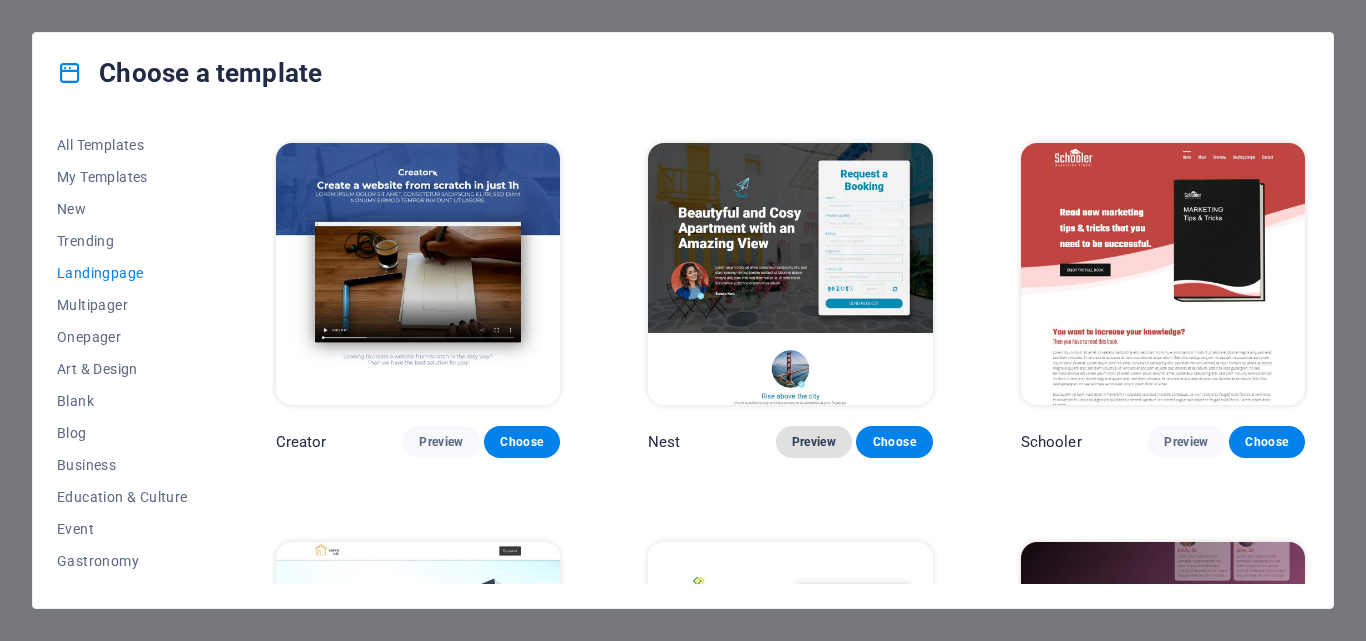 click on "Preview" at bounding box center (814, 442) 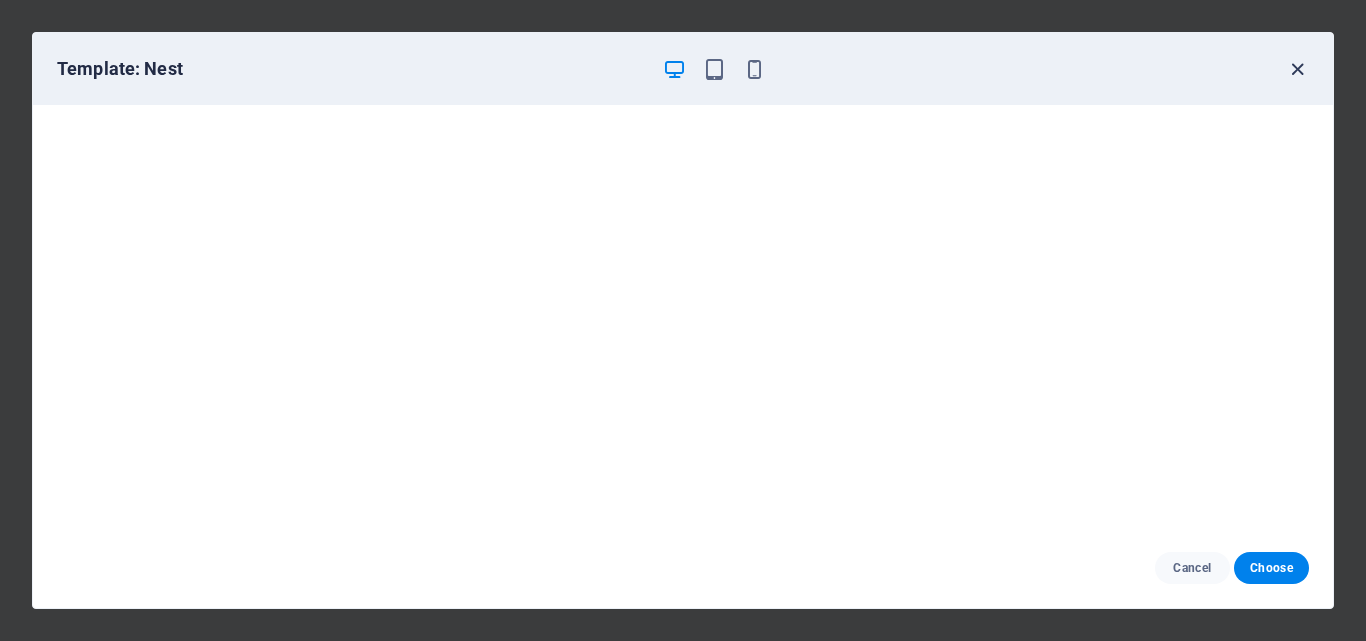click at bounding box center [1297, 69] 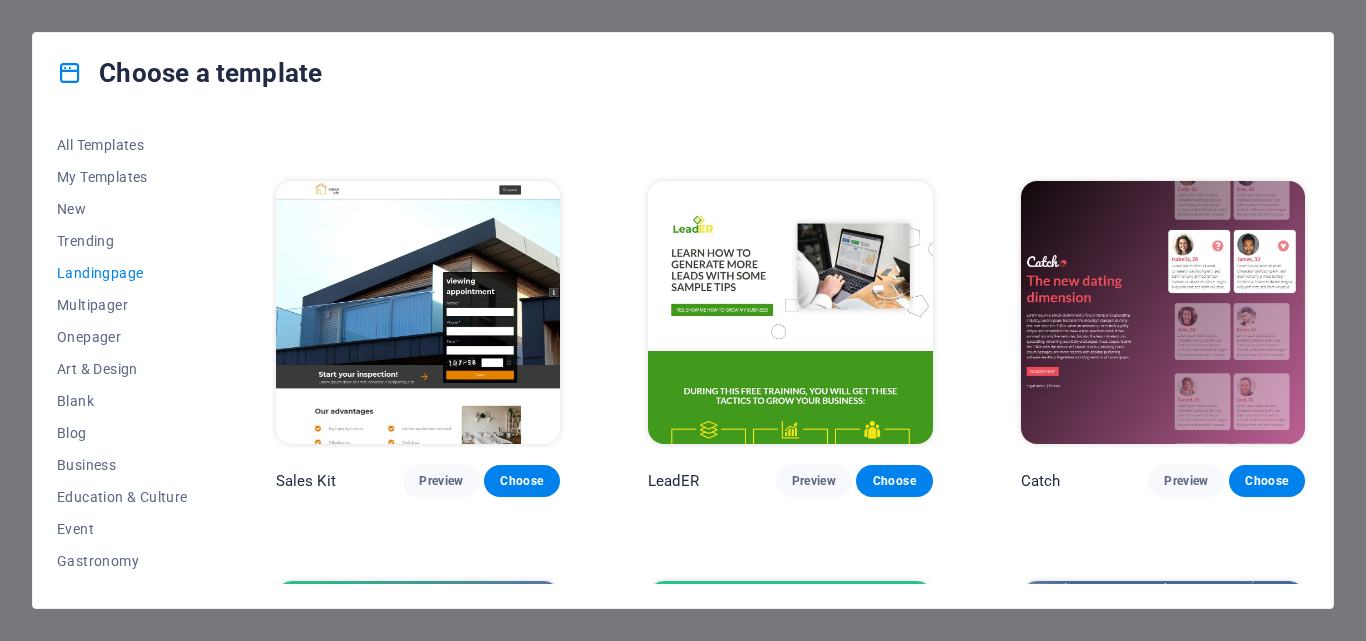 scroll, scrollTop: 2369, scrollLeft: 0, axis: vertical 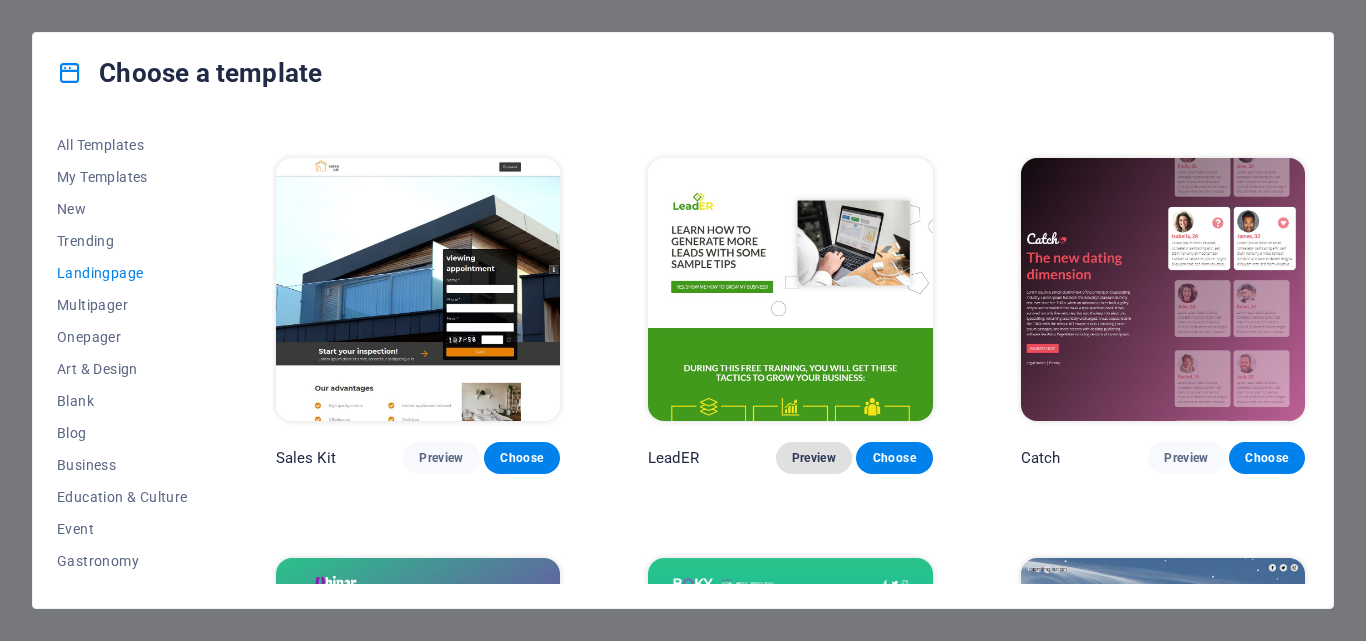 click on "Preview" at bounding box center (814, 458) 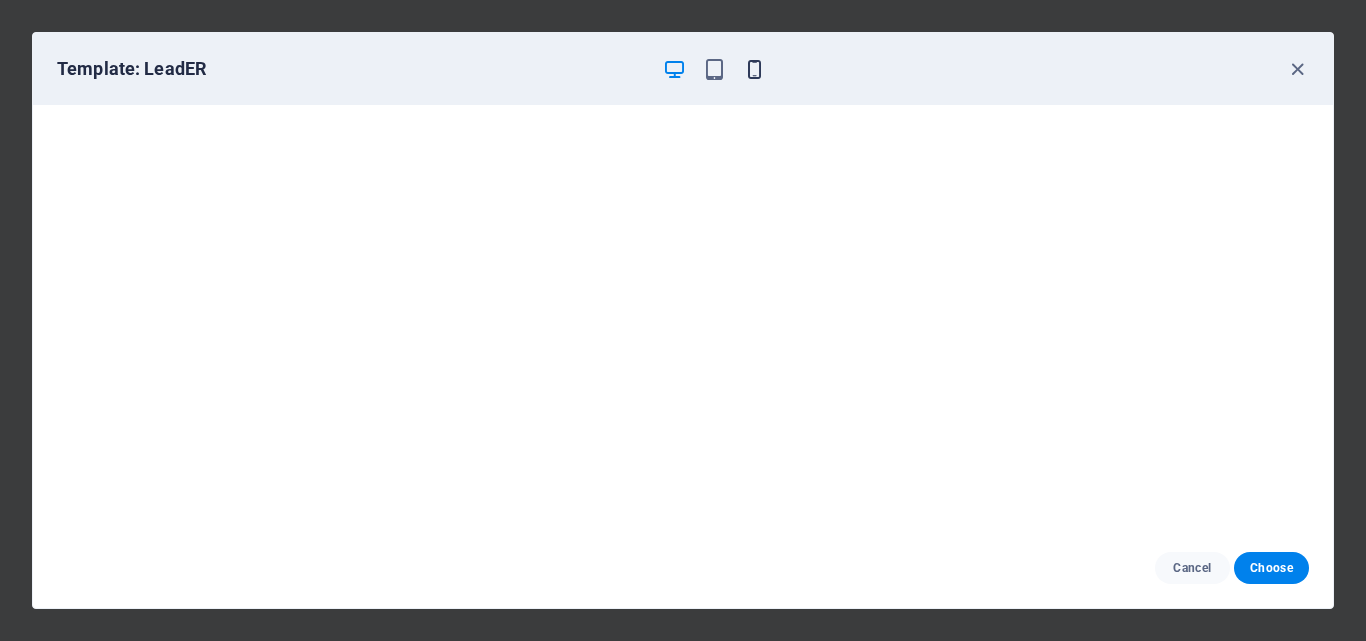 click at bounding box center [754, 69] 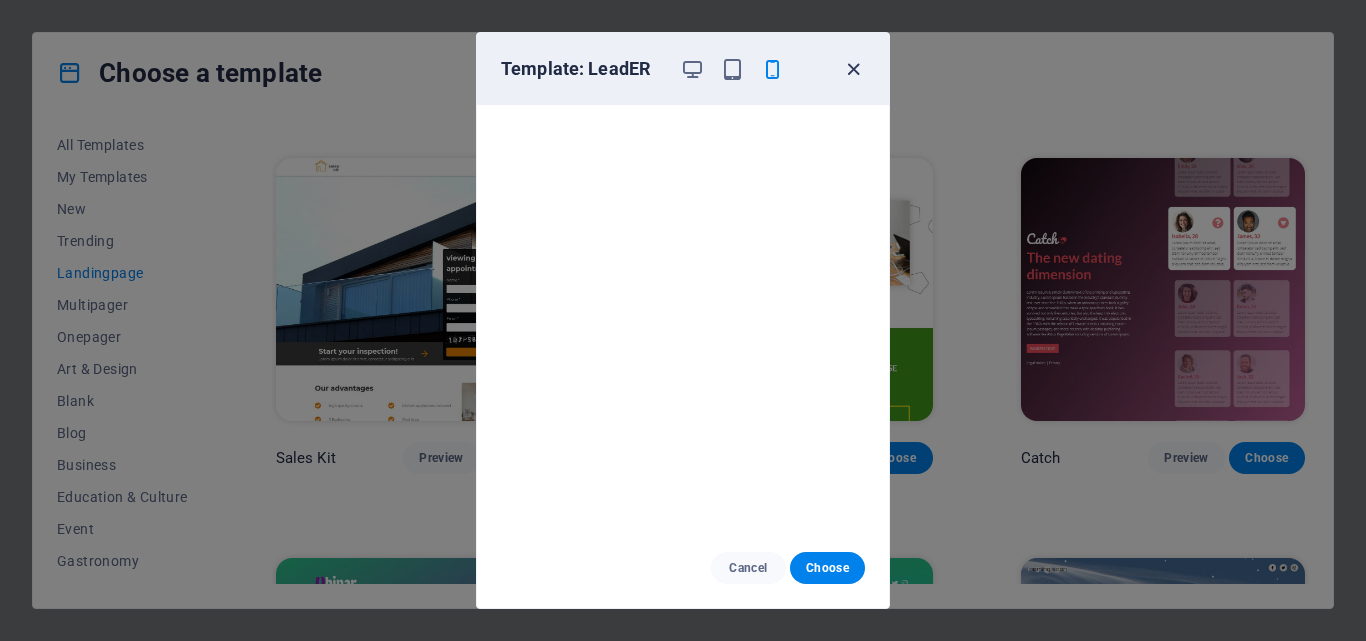 click at bounding box center (853, 69) 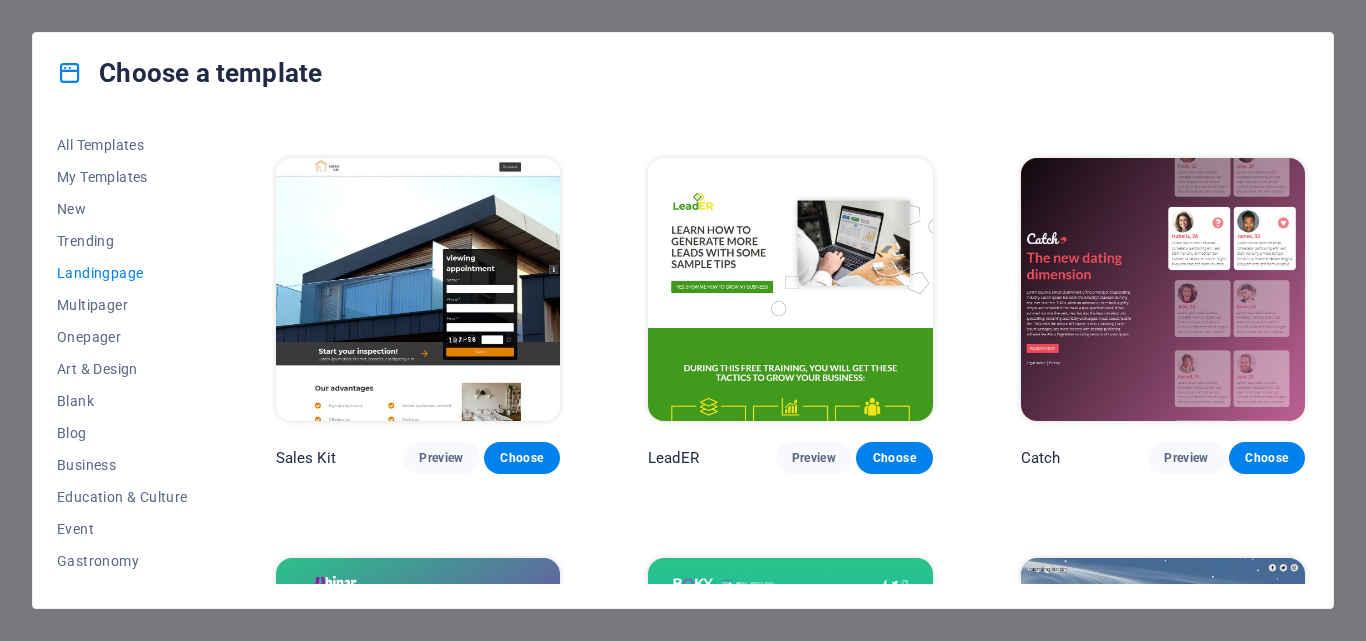 drag, startPoint x: 1304, startPoint y: 444, endPoint x: 1307, endPoint y: 456, distance: 12.369317 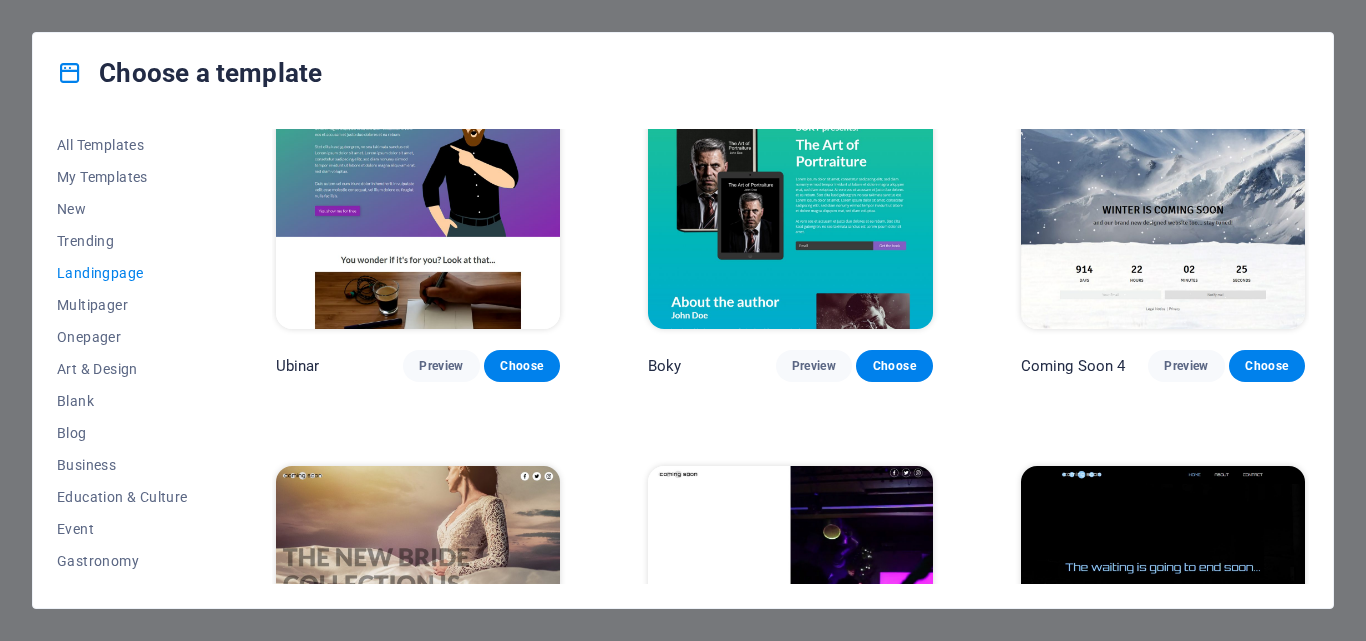 scroll, scrollTop: 3036, scrollLeft: 0, axis: vertical 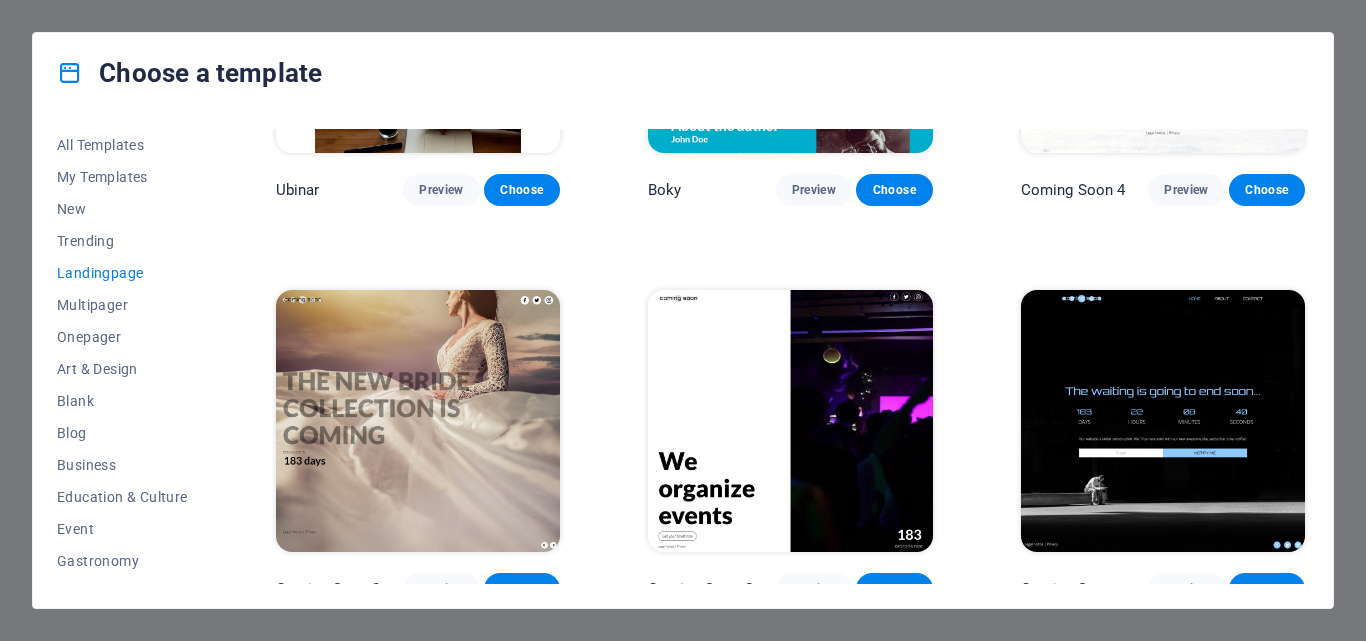 drag, startPoint x: 1304, startPoint y: 543, endPoint x: 1319, endPoint y: 559, distance: 21.931713 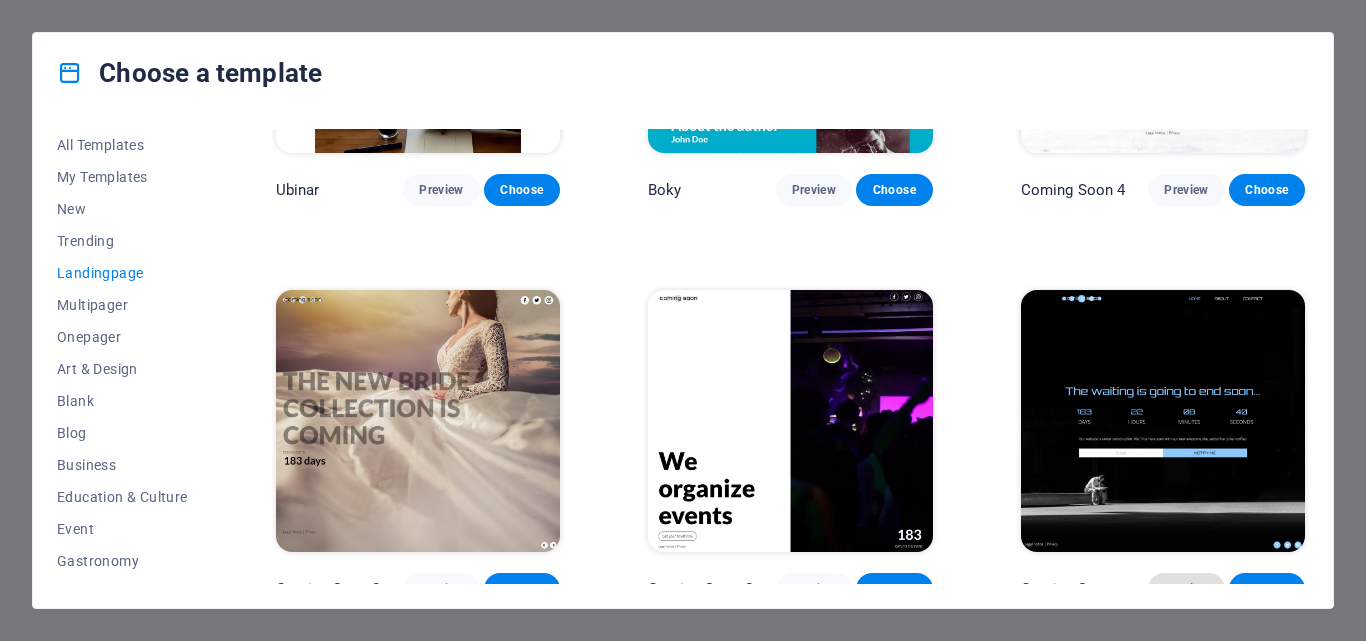 click on "Preview" at bounding box center [1186, 589] 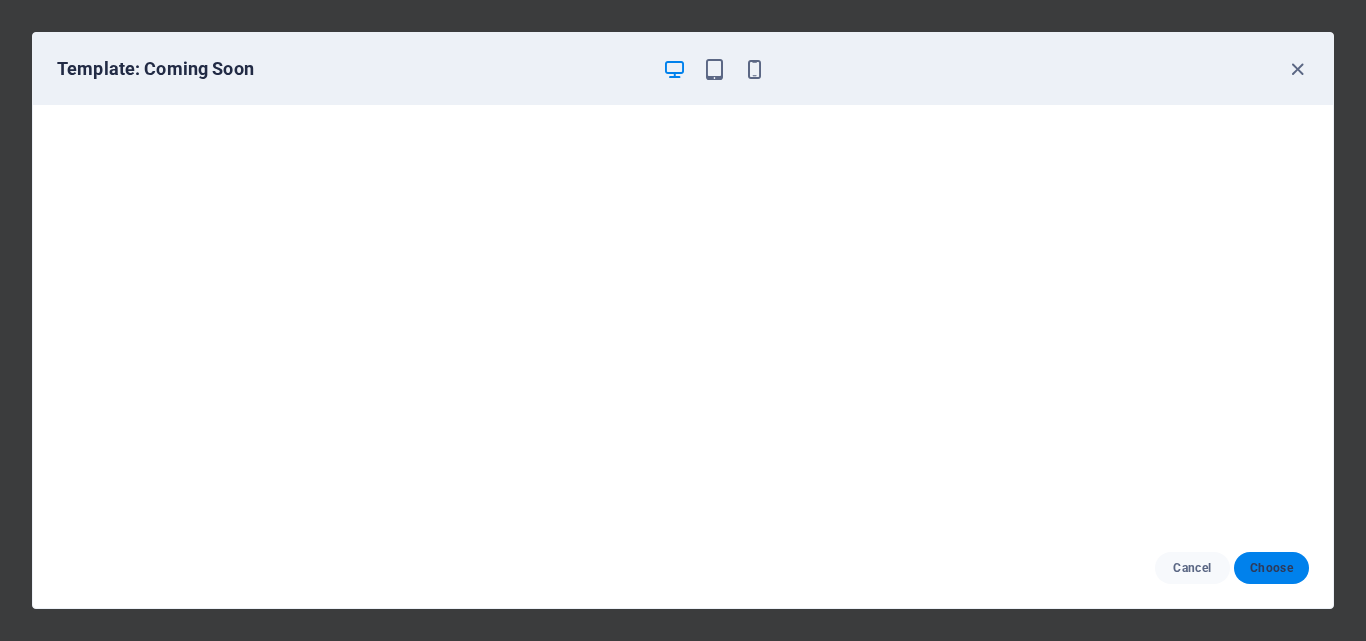 click on "Choose" at bounding box center [1271, 568] 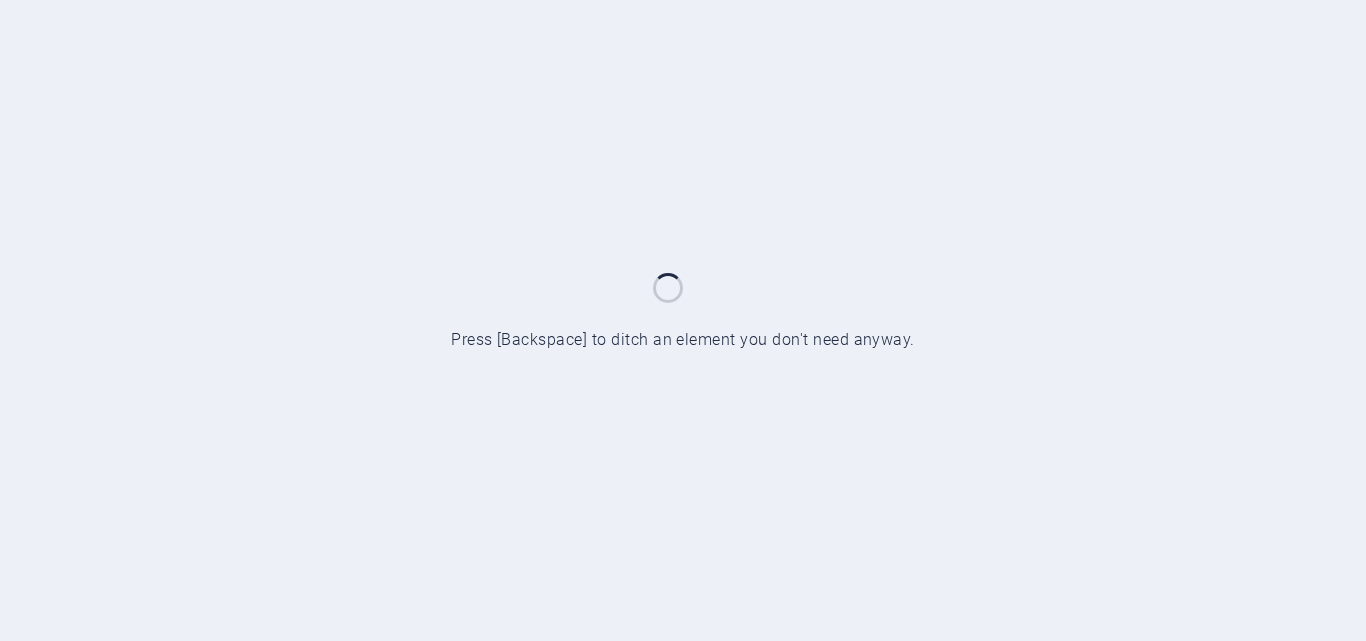 scroll, scrollTop: 0, scrollLeft: 0, axis: both 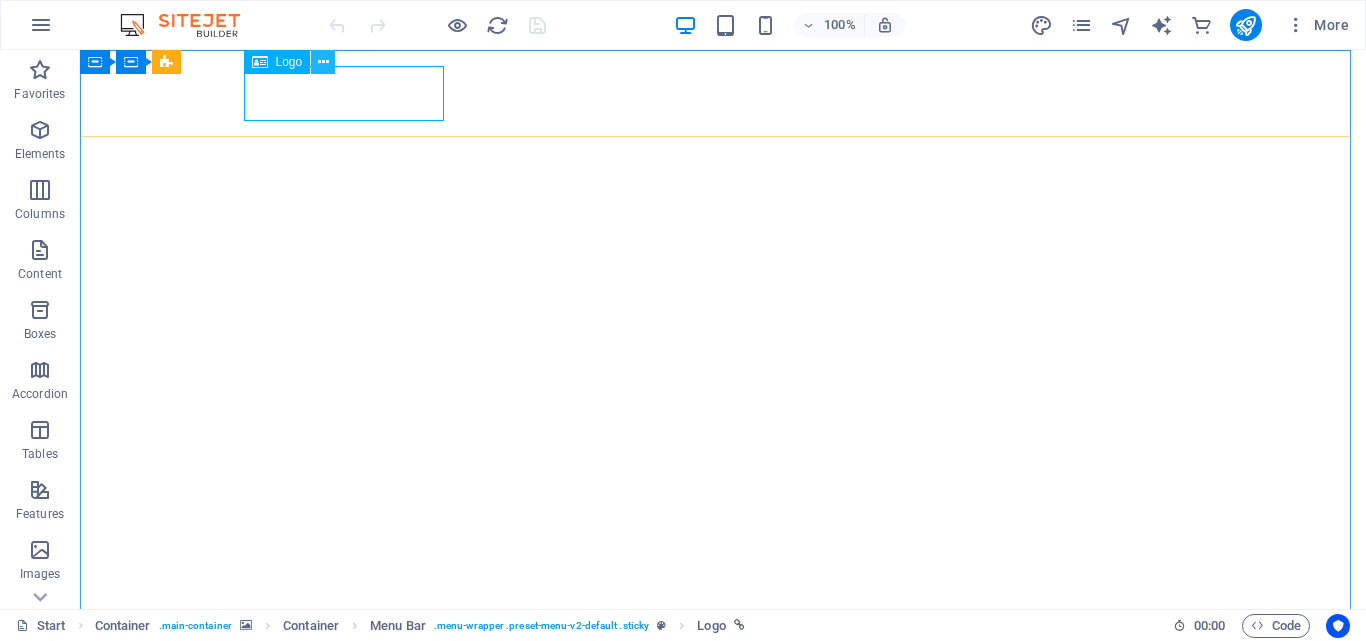 click at bounding box center (323, 62) 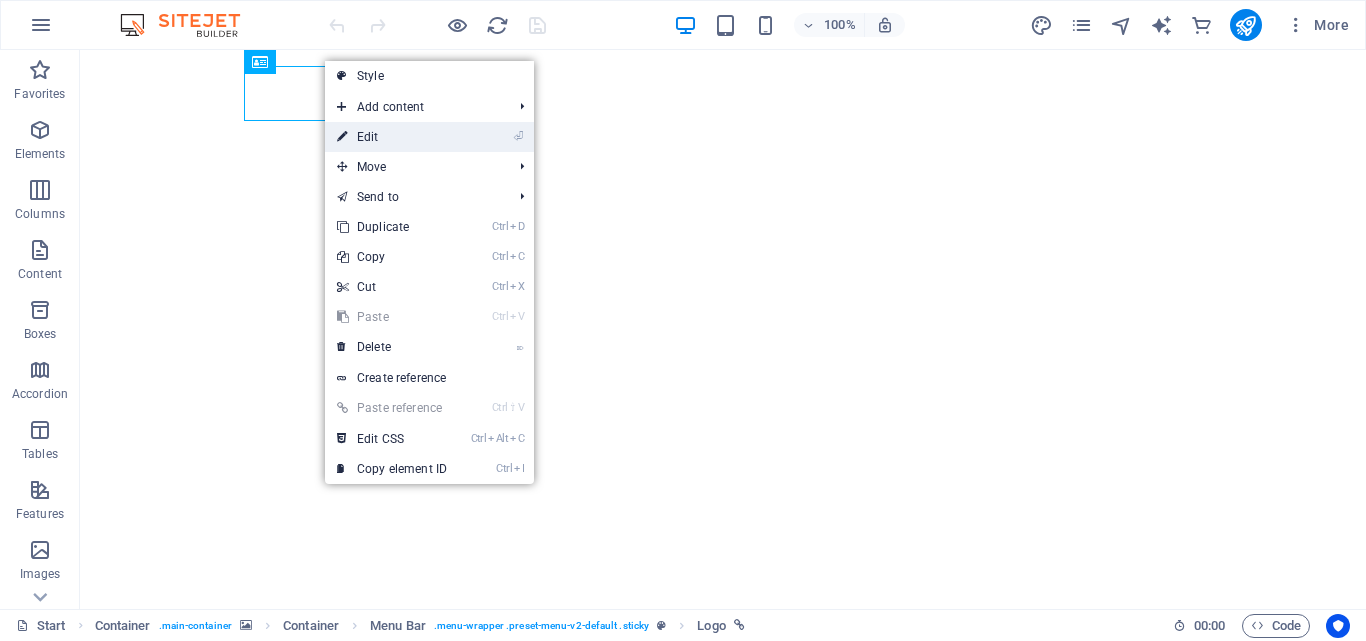 click on "⏎  Edit" at bounding box center [392, 137] 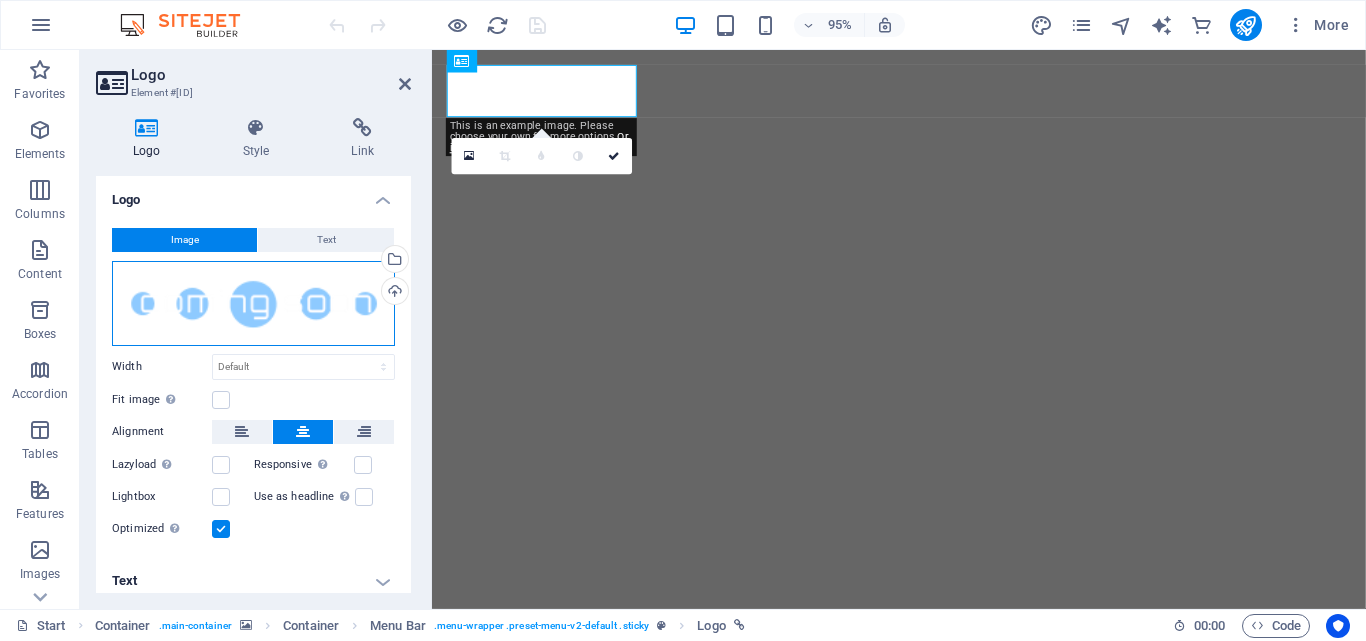 click on "Drag files here, click to choose files or select files from Files or our free stock photos & videos" at bounding box center [253, 303] 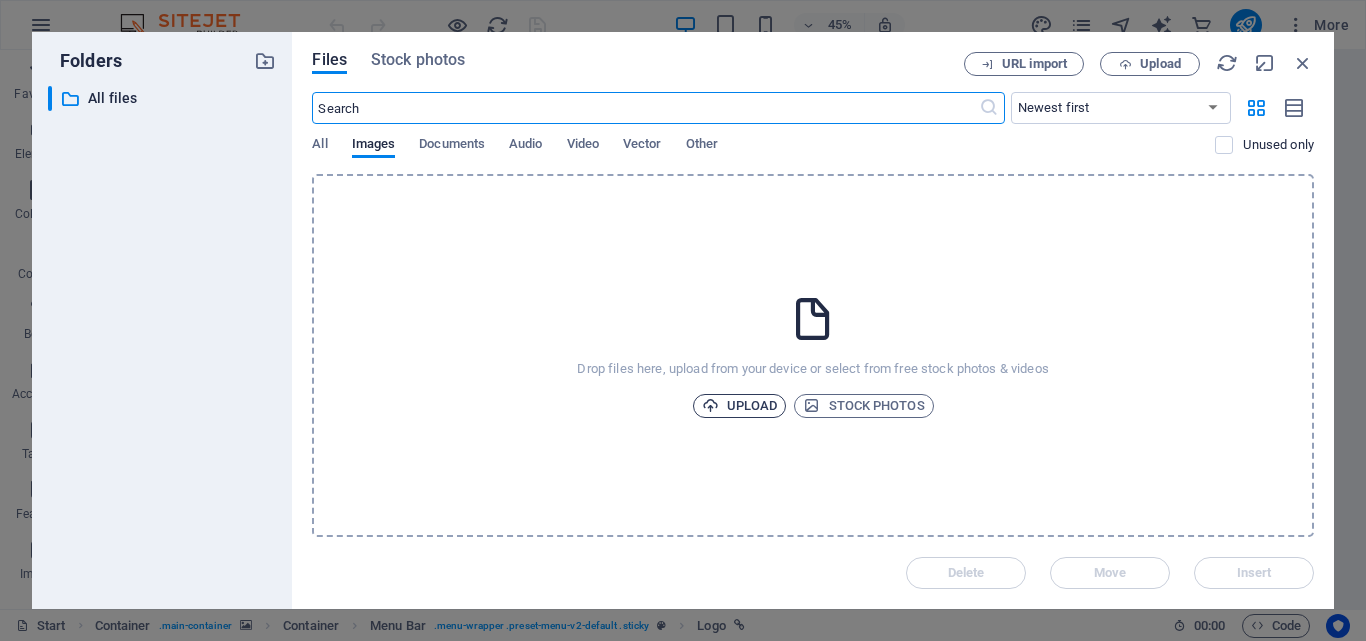 click on "Upload" at bounding box center [740, 406] 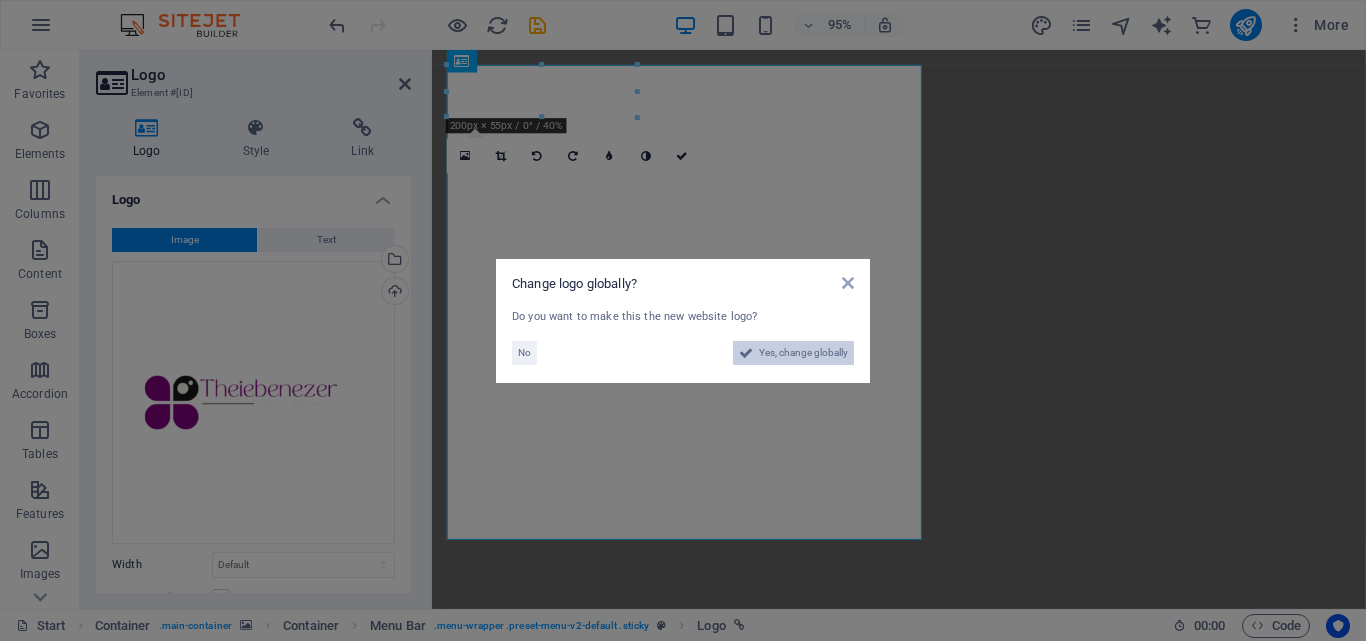 click on "Yes, change globally" at bounding box center (803, 353) 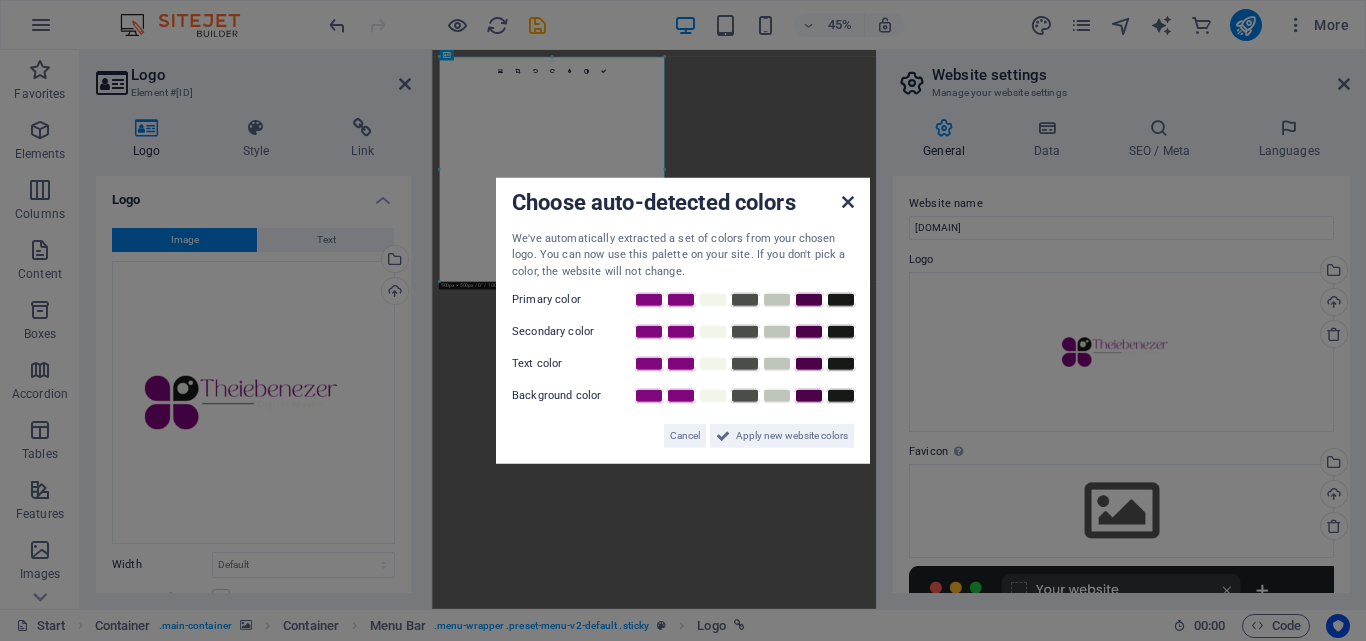 click at bounding box center [848, 201] 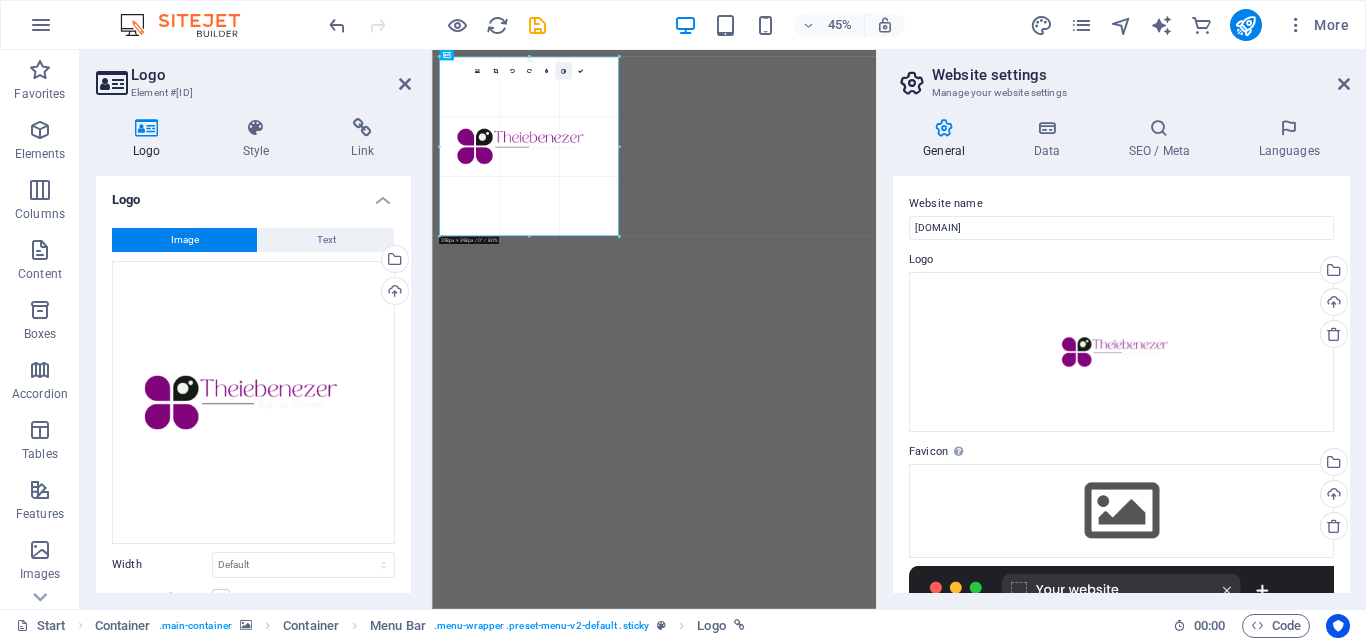 drag, startPoint x: 664, startPoint y: 279, endPoint x: 559, endPoint y: 75, distance: 229.43626 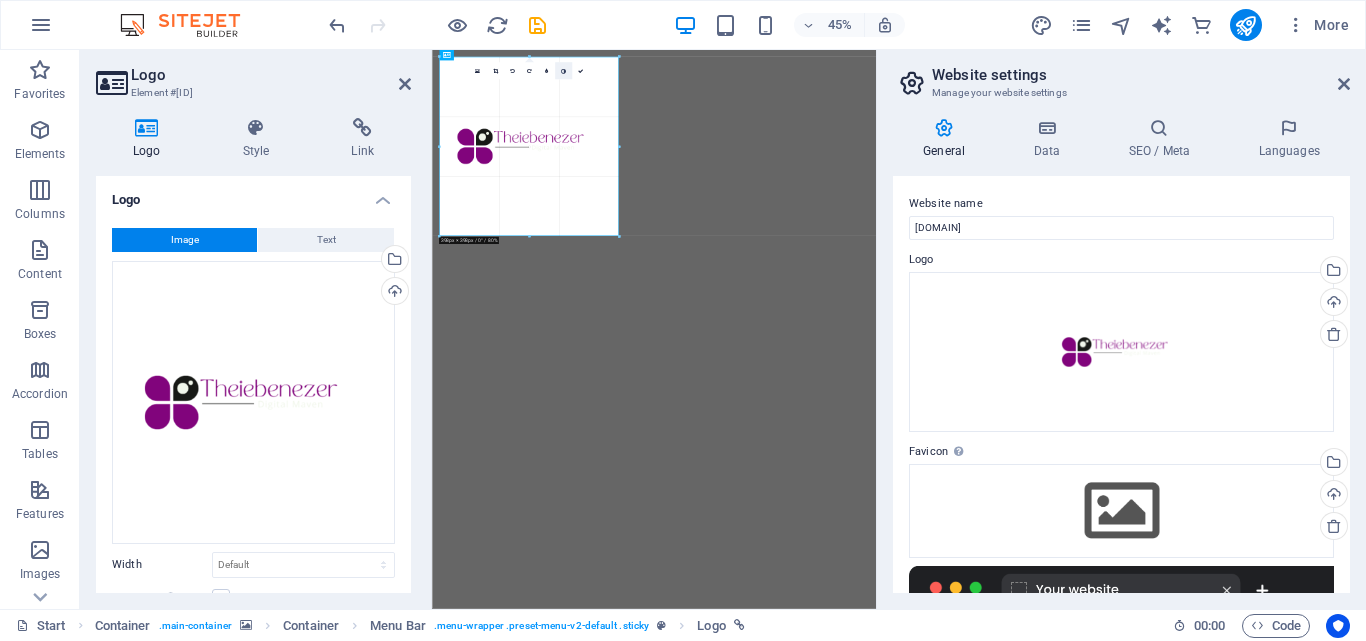type on "399" 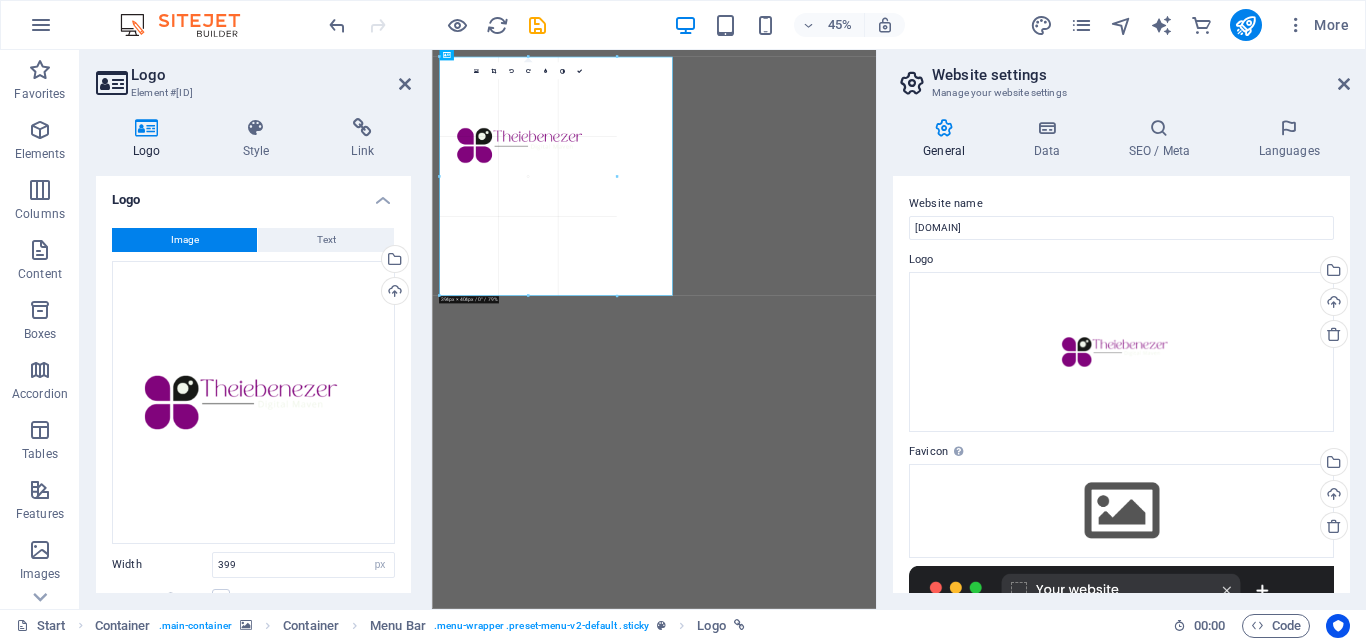 click at bounding box center (650, 329) 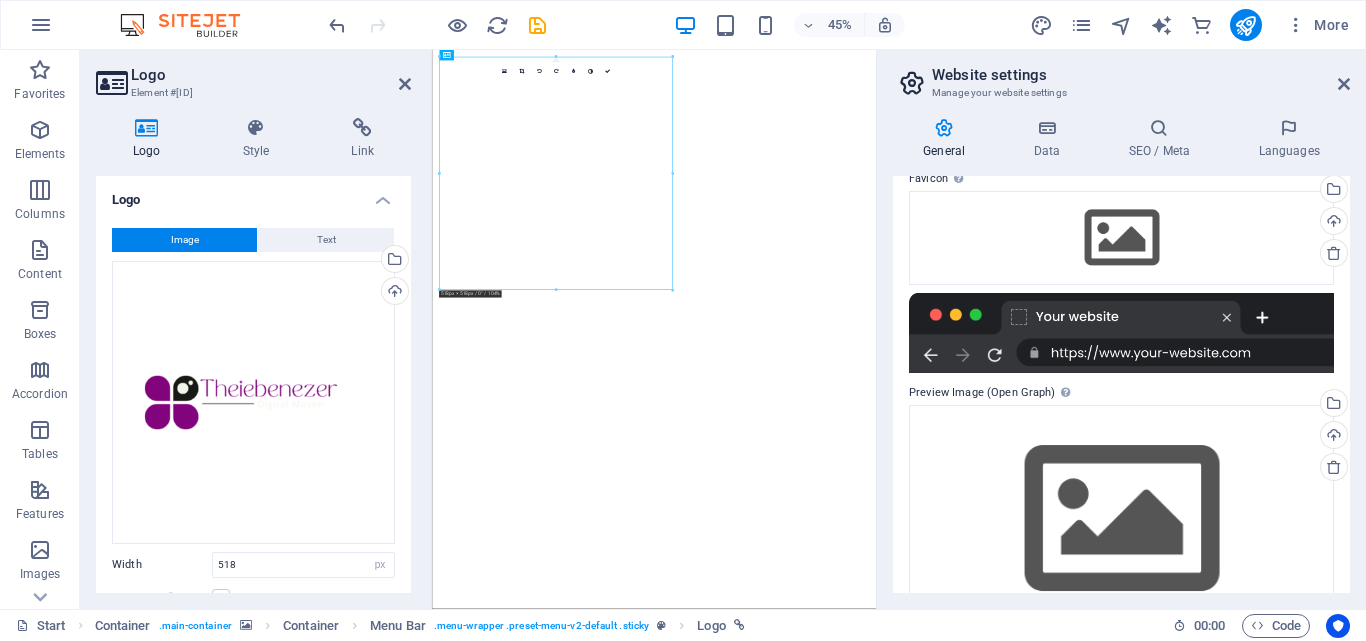 scroll, scrollTop: 330, scrollLeft: 0, axis: vertical 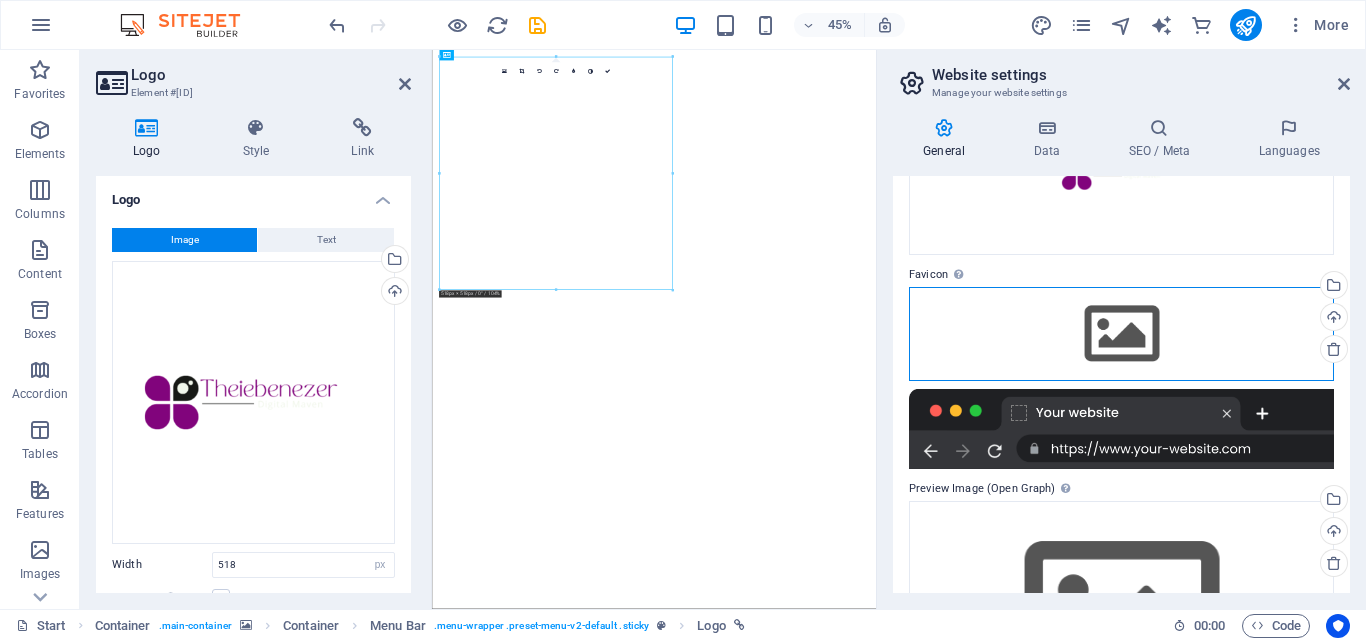 click on "Drag files here, click to choose files or select files from Files or our free stock photos & videos" at bounding box center [1121, 334] 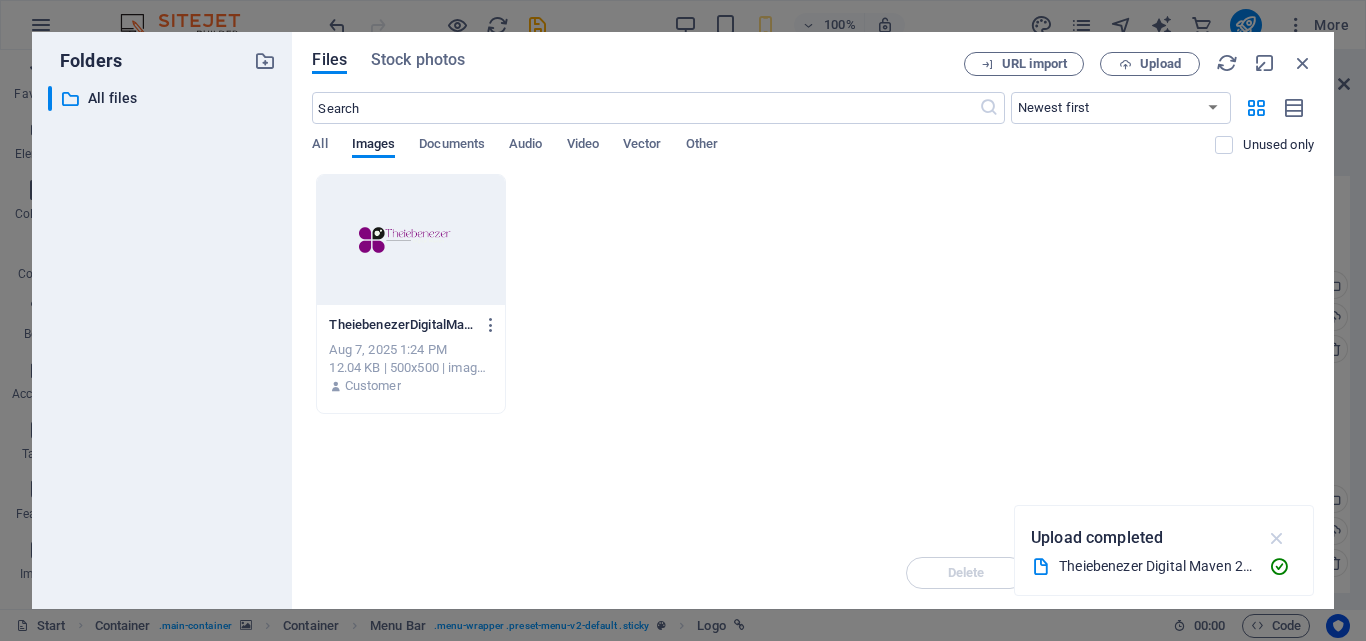 click at bounding box center (1277, 538) 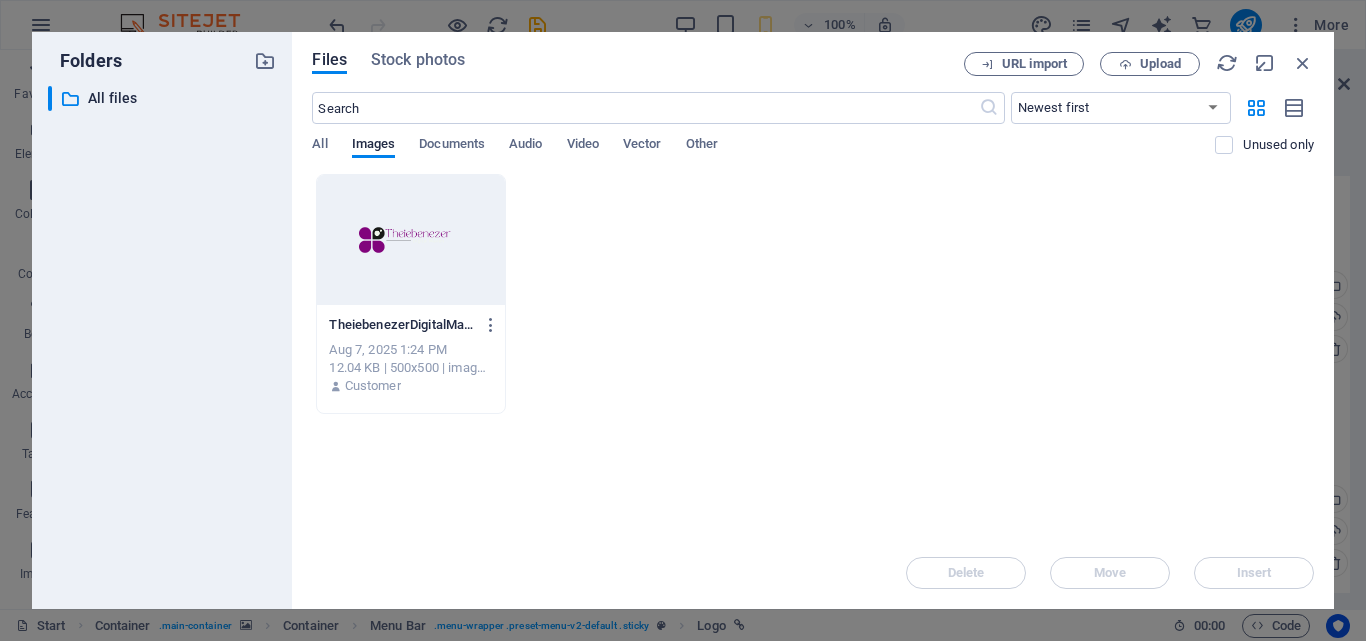 click on "TheiebenezerDigitalMaven2025UpdatedLogo7-twLHt03Wxr4KSXDULKKkfg.png TheiebenezerDigitalMaven2025UpdatedLogo7-twLHt03Wxr4KSXDULKKkfg.png Aug 7, 2025 1:24 PM 12.04 KB | 500x500 | image/png Customer" at bounding box center [813, 294] 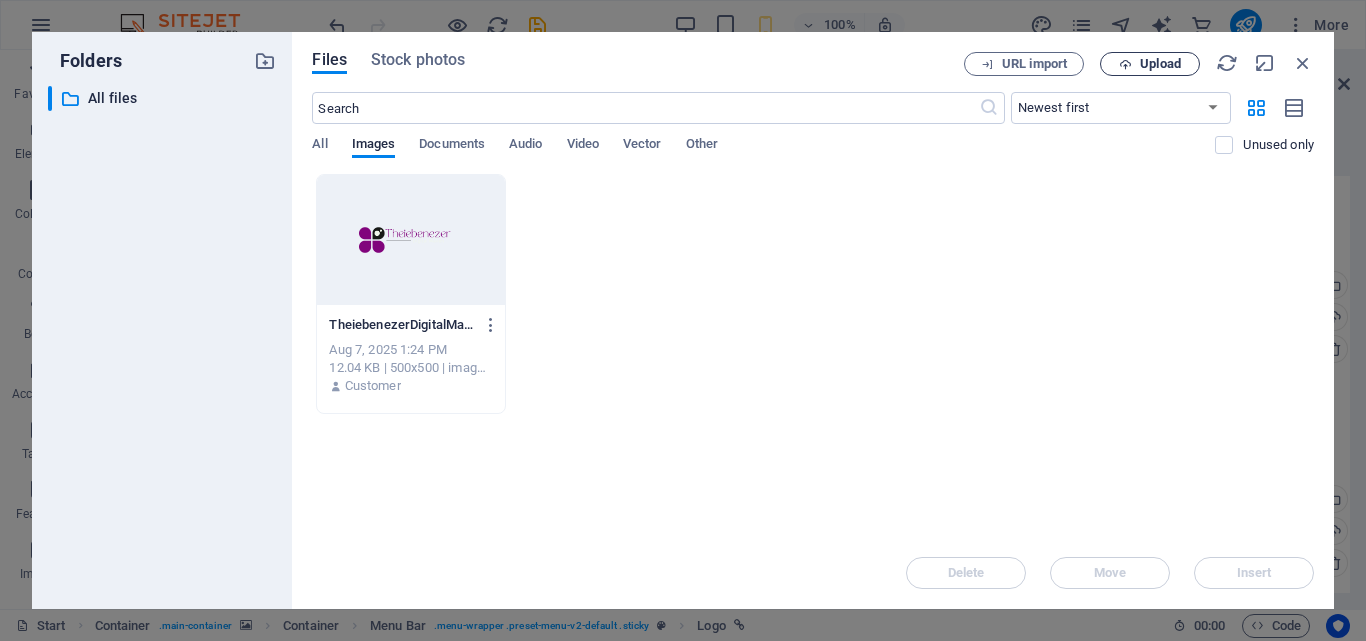 click on "Upload" at bounding box center [1150, 64] 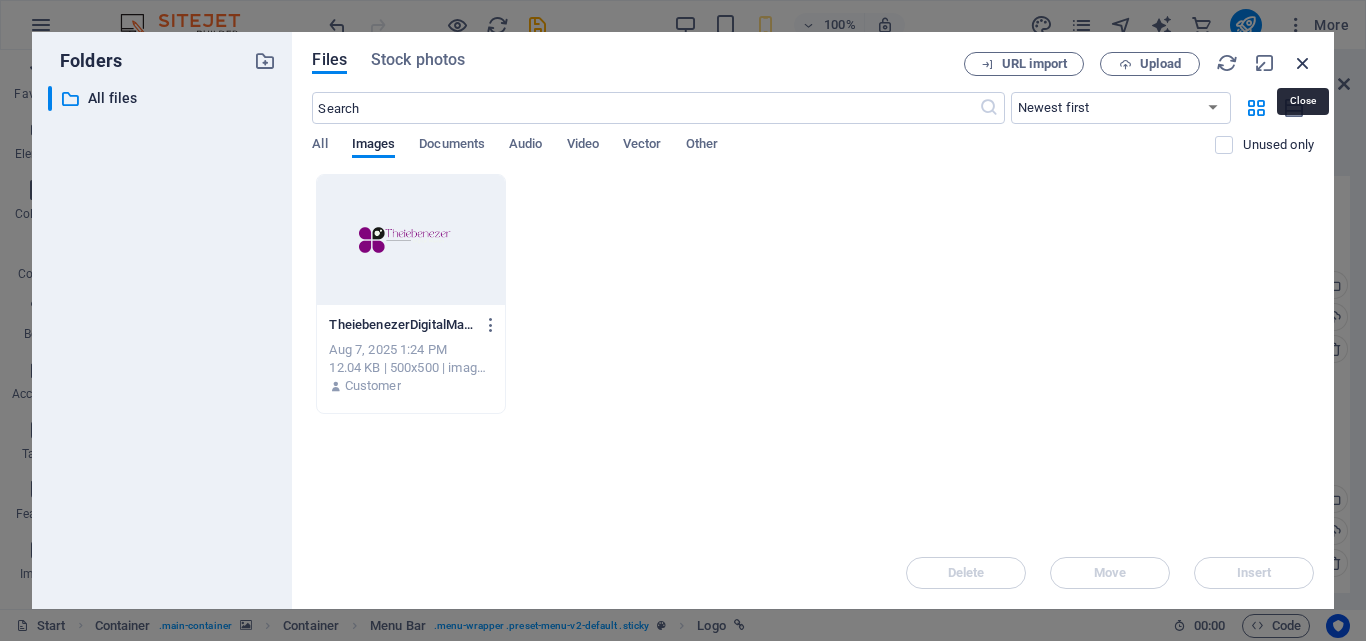 click at bounding box center (1303, 63) 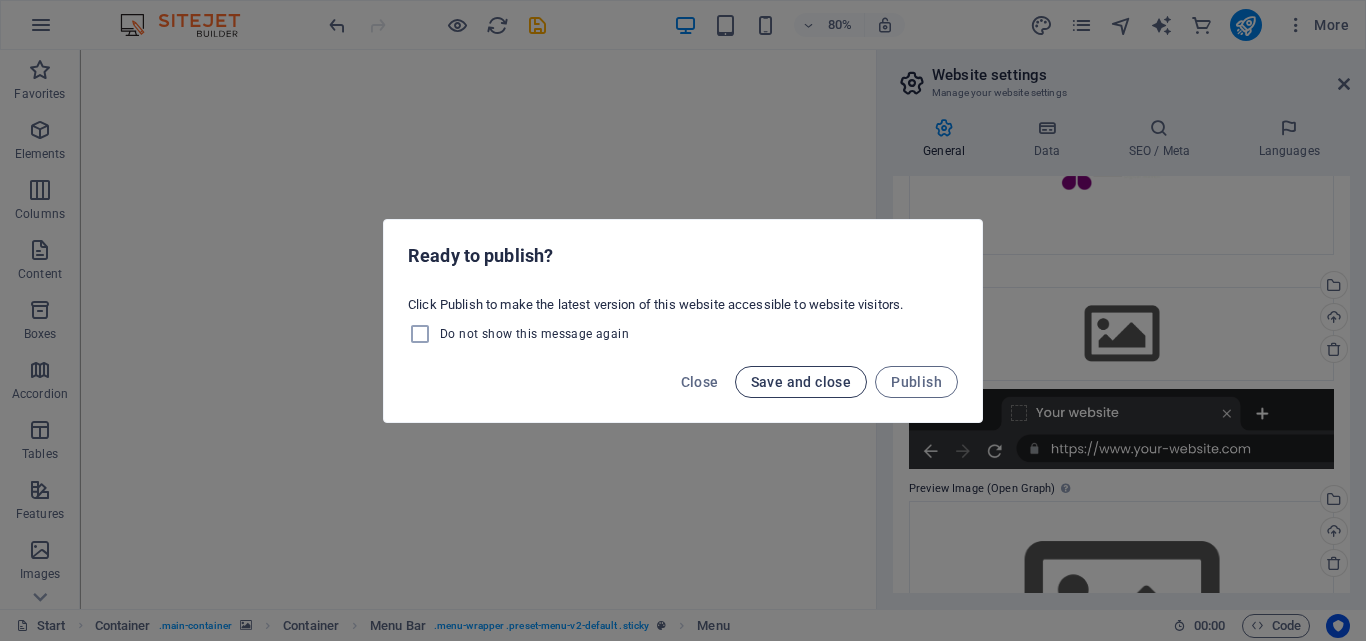 click on "Save and close" at bounding box center (801, 382) 